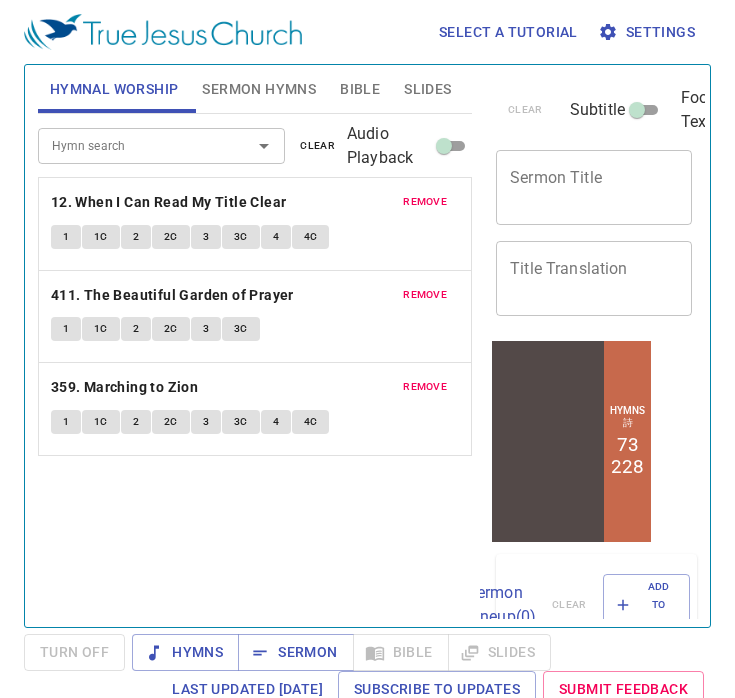scroll, scrollTop: 0, scrollLeft: 0, axis: both 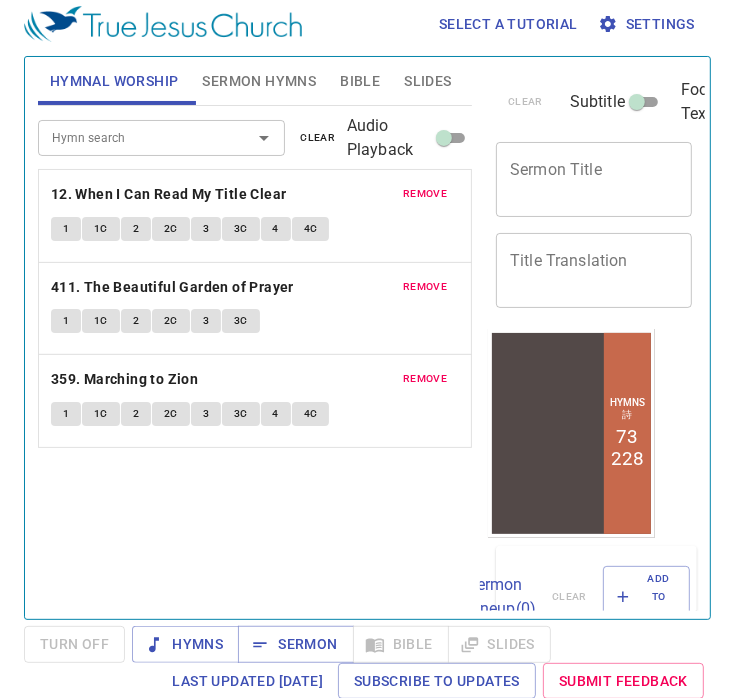 click on "Bible" at bounding box center (360, 81) 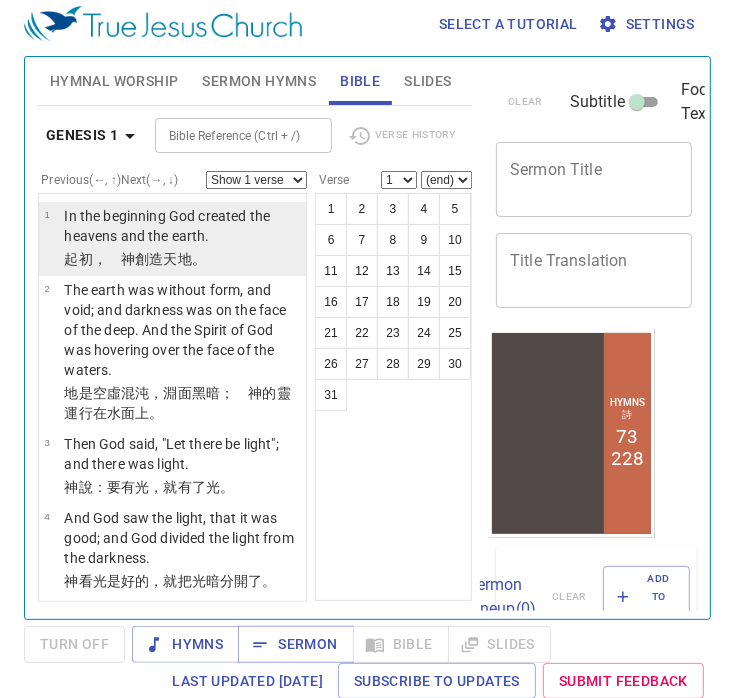 click on "In the beginning God created the heavens and the earth." at bounding box center (182, 226) 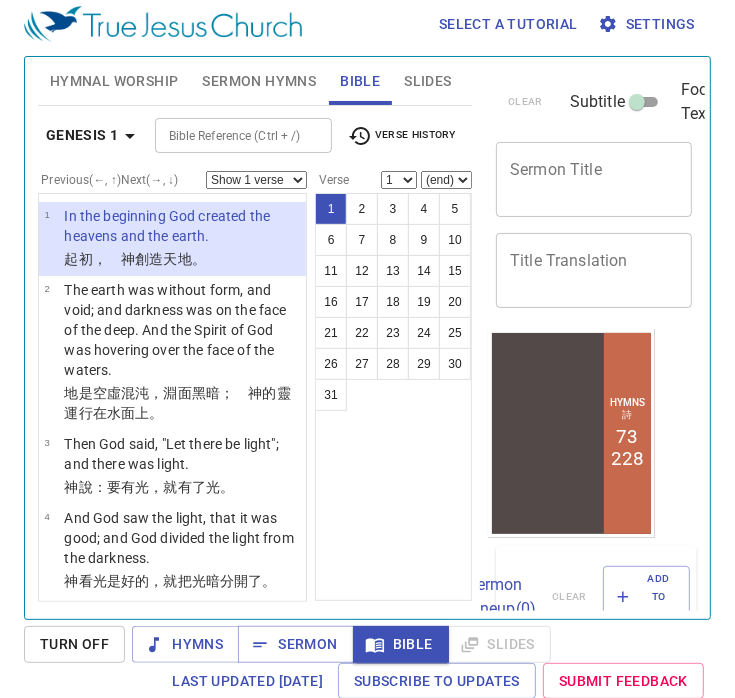 click on "Bible Reference (Ctrl + /)" at bounding box center (227, 135) 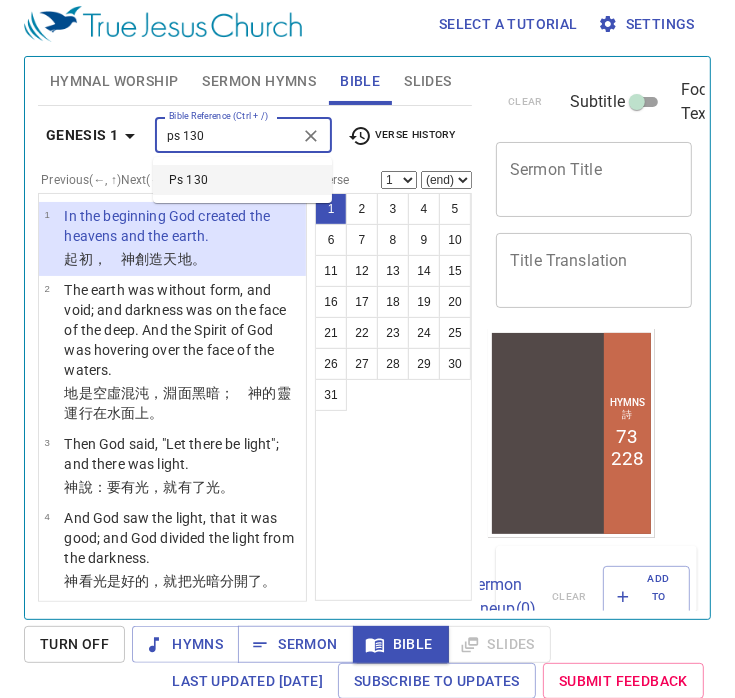 type on "ps 130" 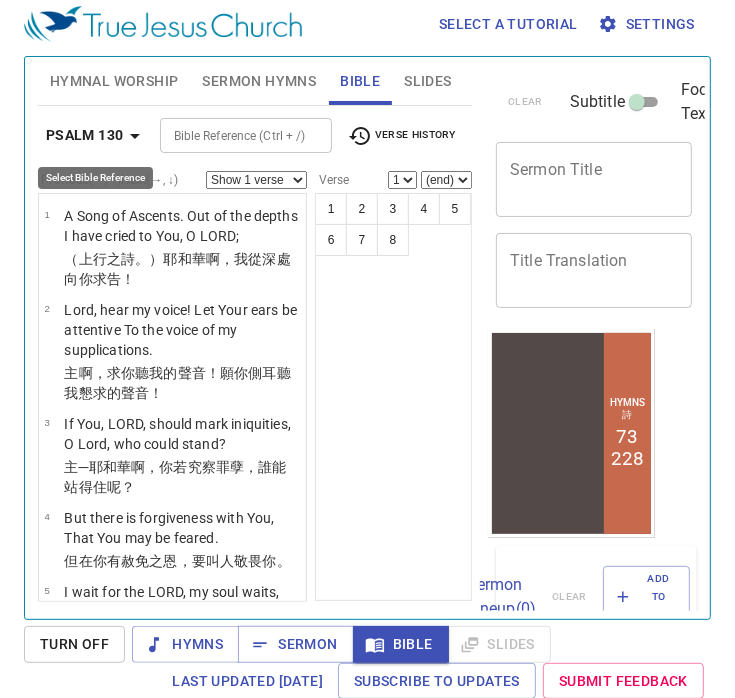 click 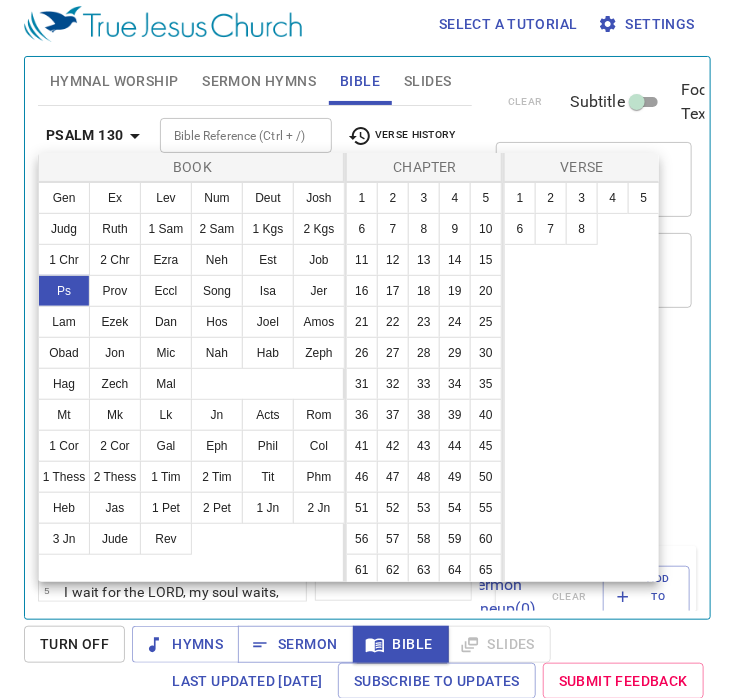 click at bounding box center [375, 349] 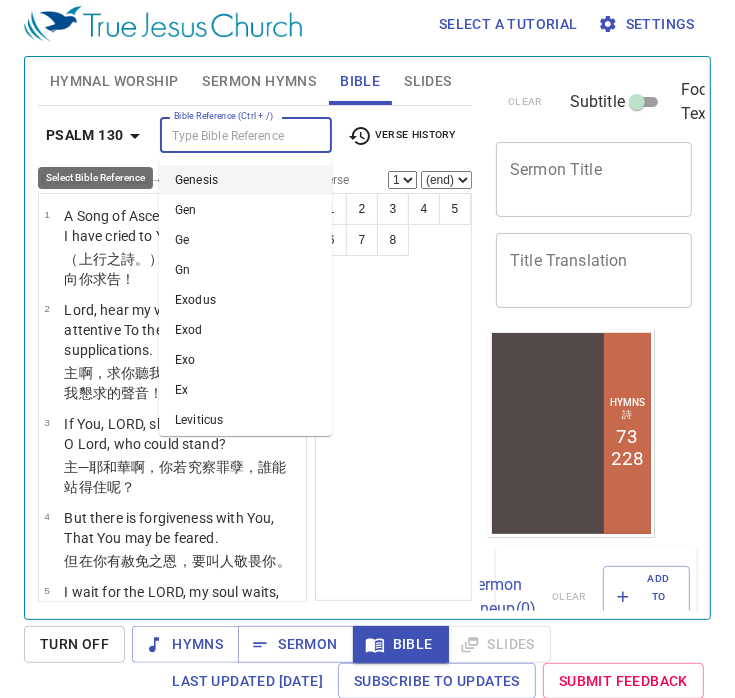drag, startPoint x: 218, startPoint y: 137, endPoint x: 165, endPoint y: 135, distance: 53.037724 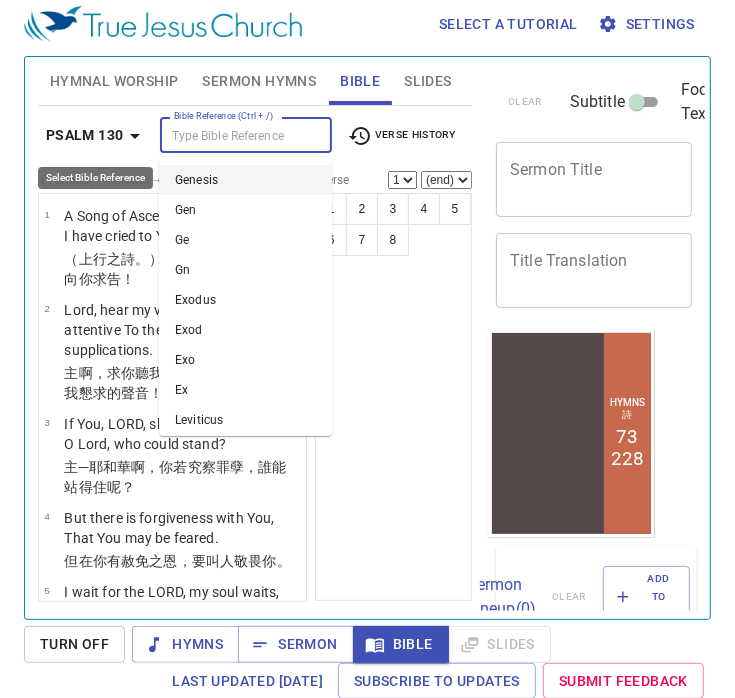 click on "Bible Reference (Ctrl + /)" at bounding box center [229, 135] 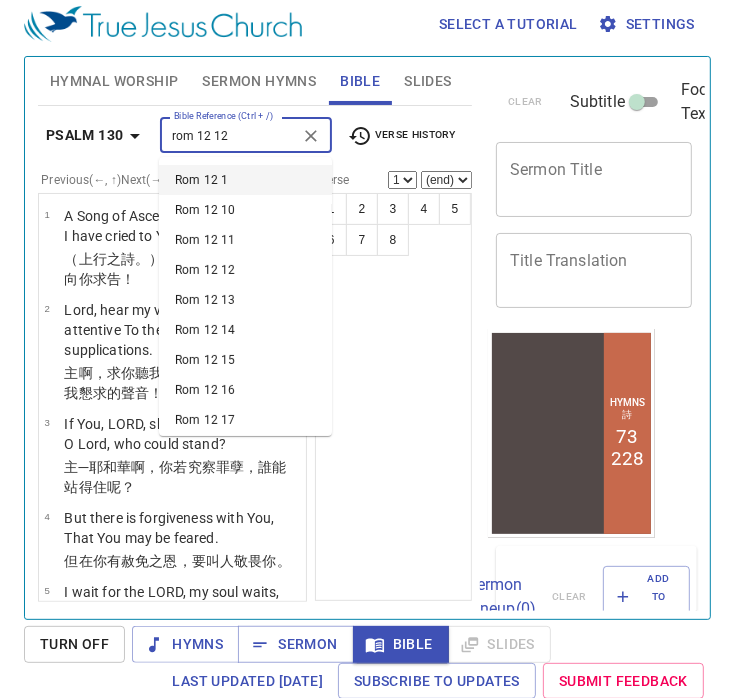type on "rom 12 12" 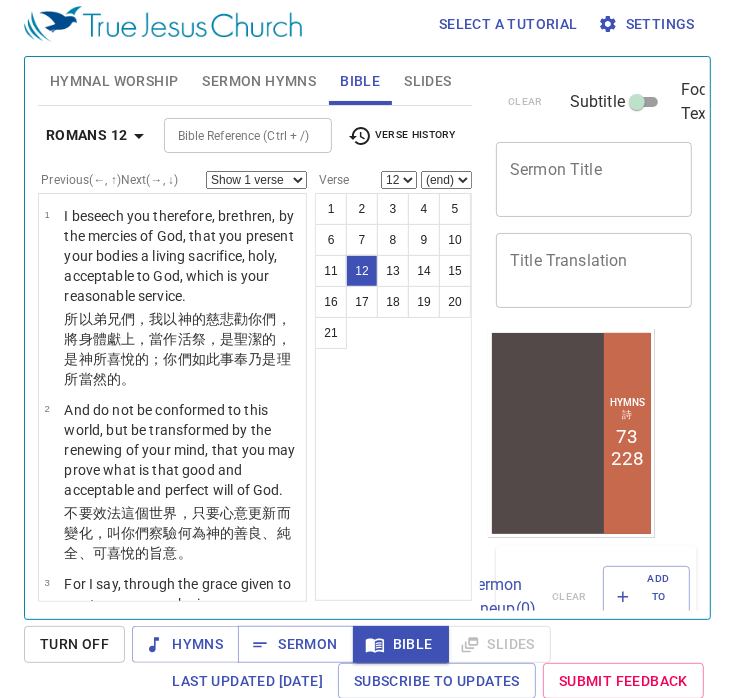scroll, scrollTop: 9, scrollLeft: 0, axis: vertical 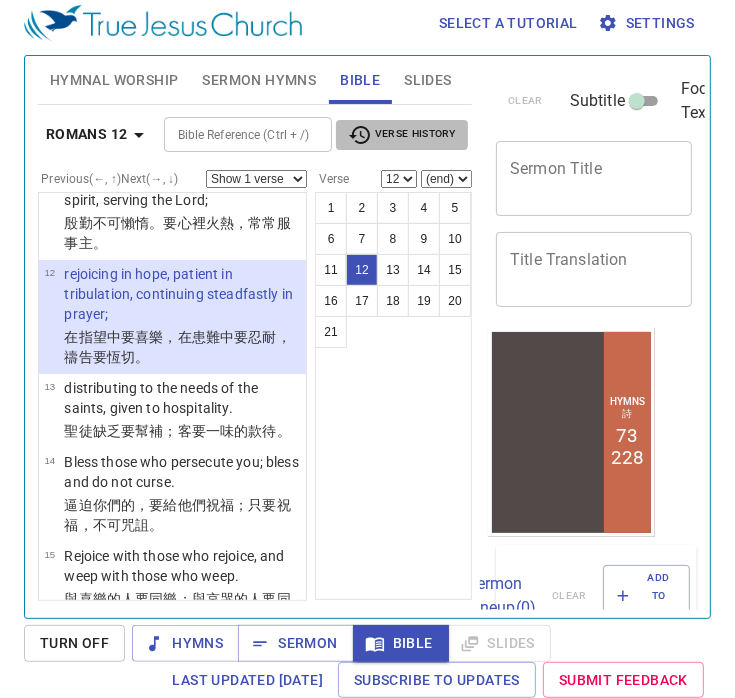 click on "Verse History" at bounding box center (402, 135) 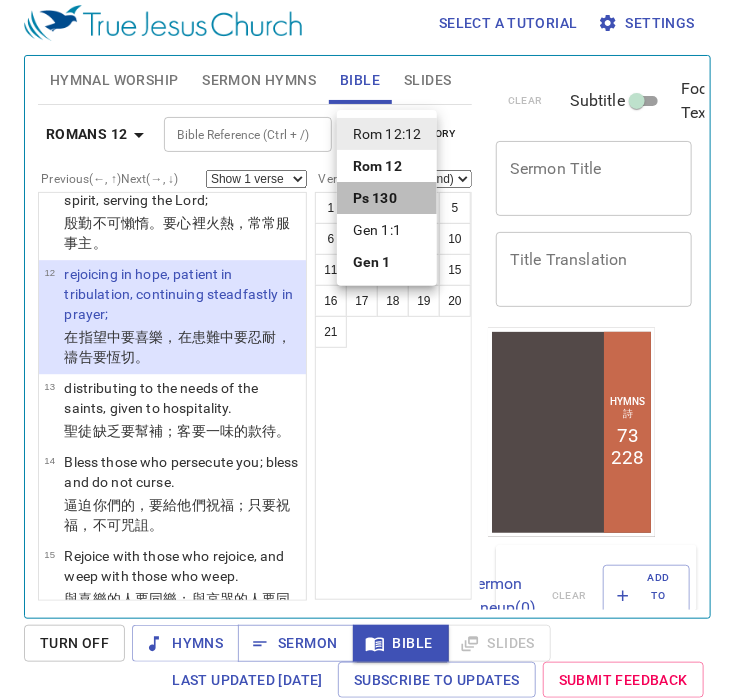 click on "Ps 130" at bounding box center [375, 198] 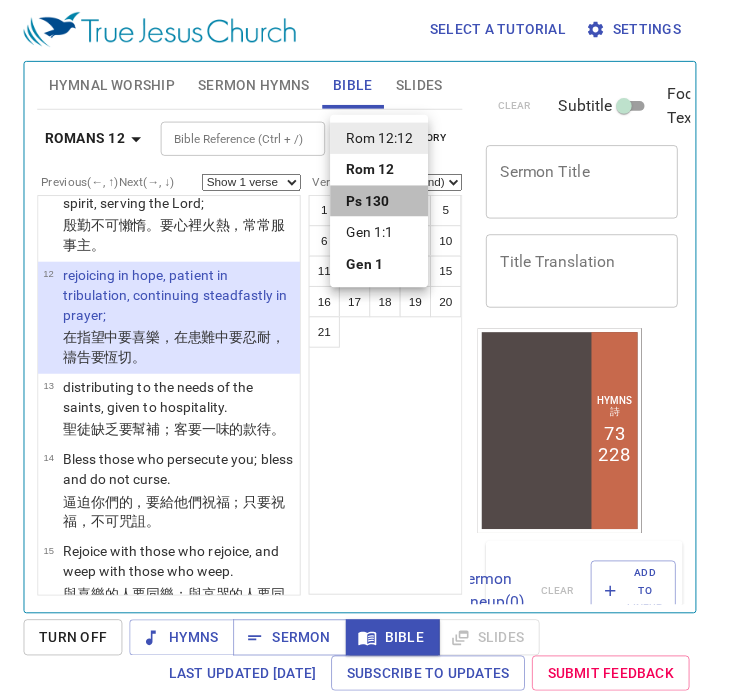 scroll, scrollTop: 0, scrollLeft: 0, axis: both 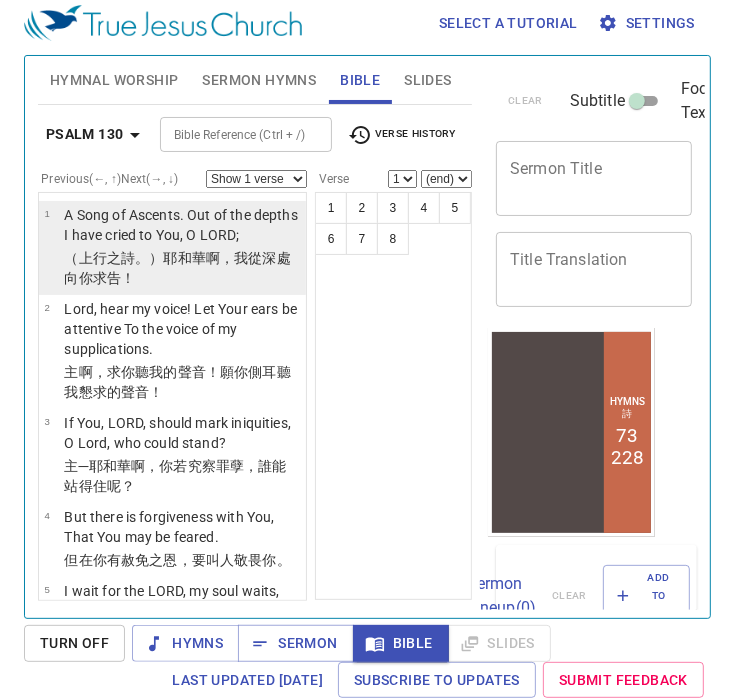 click on "A Song of Ascents. Out of the depths I have cried to You, O LORD;" at bounding box center [182, 225] 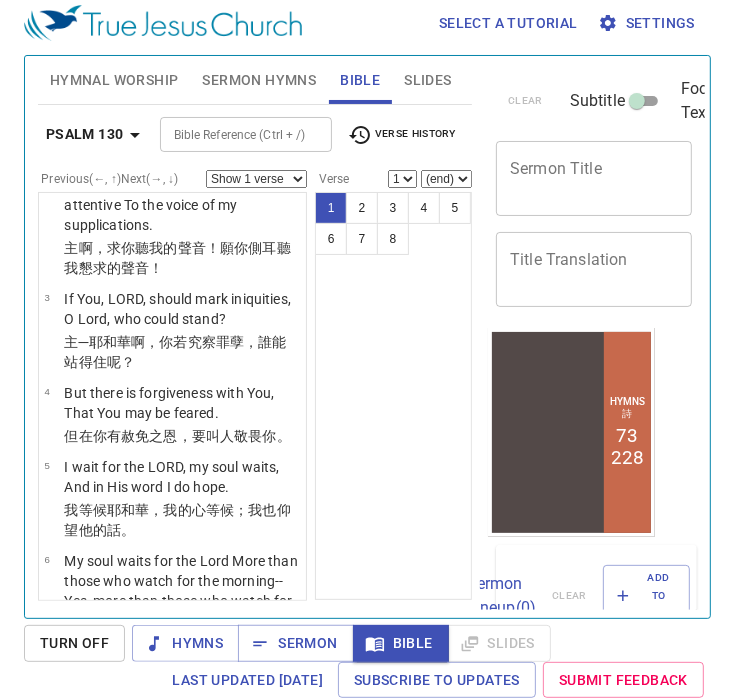 scroll, scrollTop: 139, scrollLeft: 0, axis: vertical 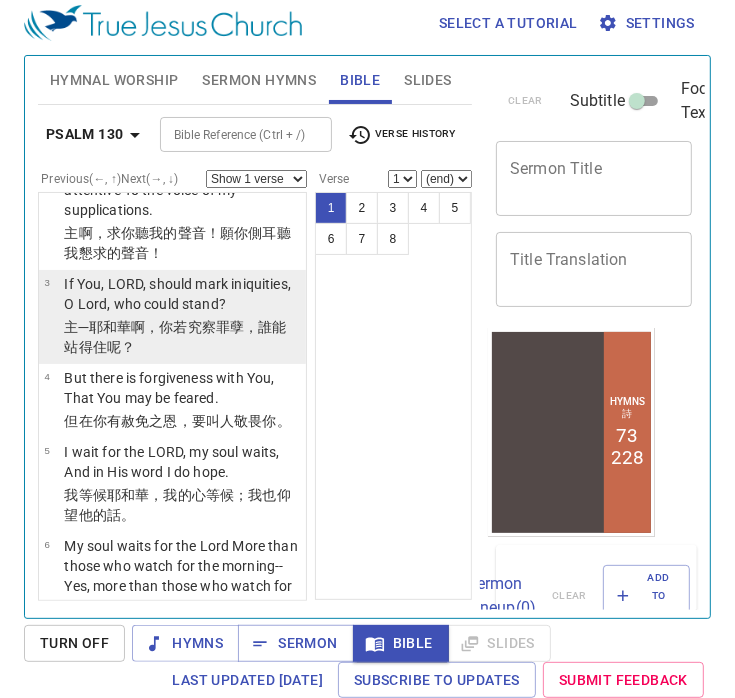 click on "主─耶和華啊，你若究察罪孽，誰能站得住呢？" at bounding box center (182, 337) 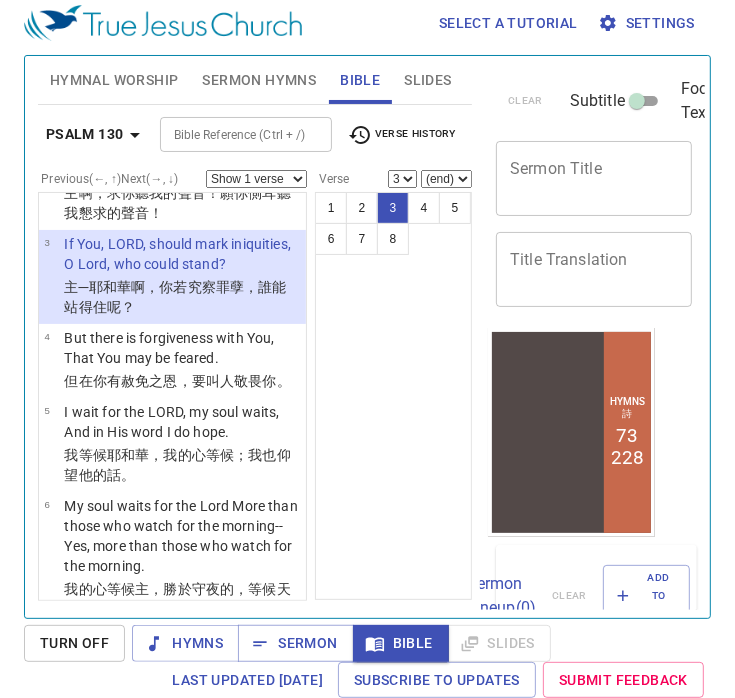 scroll, scrollTop: 180, scrollLeft: 0, axis: vertical 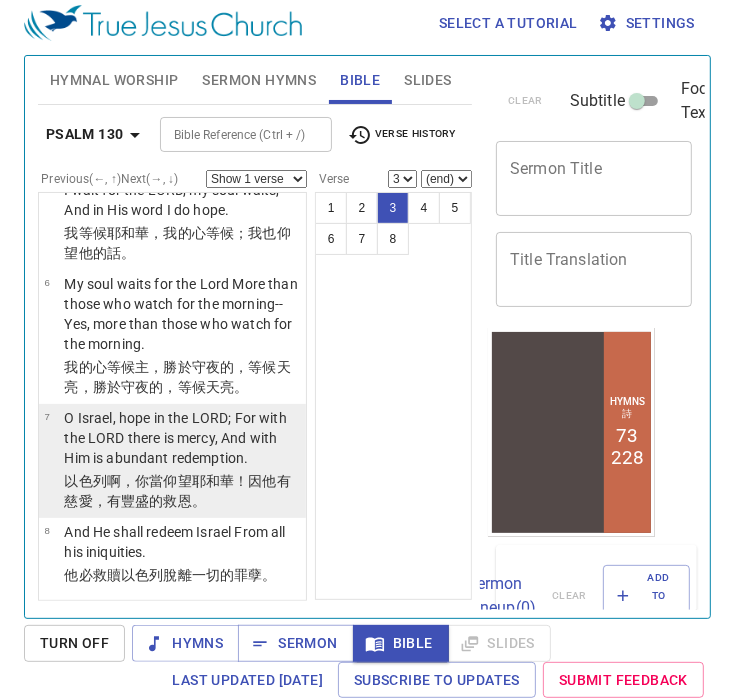 click on "以色列啊，你當仰望耶和華！因他有慈愛，有豐盛的救恩。" at bounding box center (182, 491) 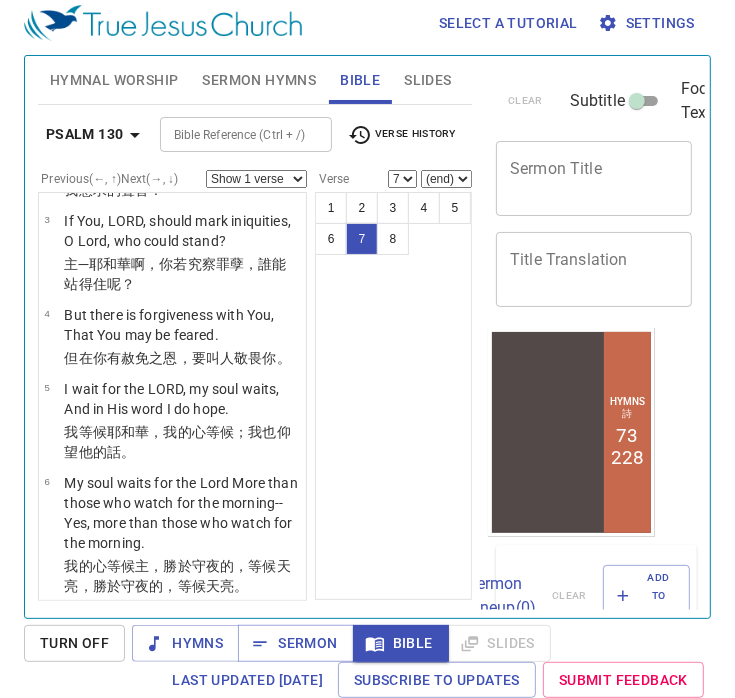 scroll, scrollTop: 0, scrollLeft: 0, axis: both 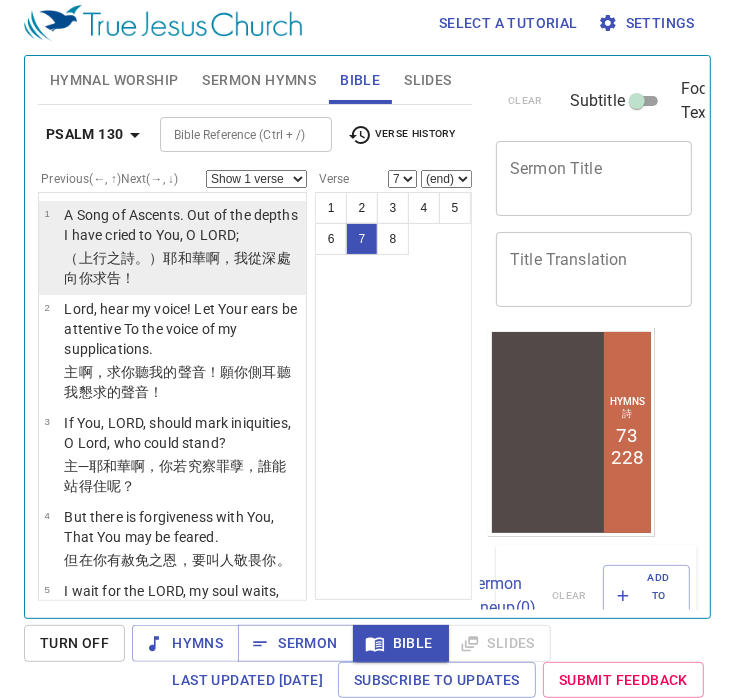 click on "A Song of Ascents. Out of the depths I have cried to You, O LORD;" at bounding box center (182, 225) 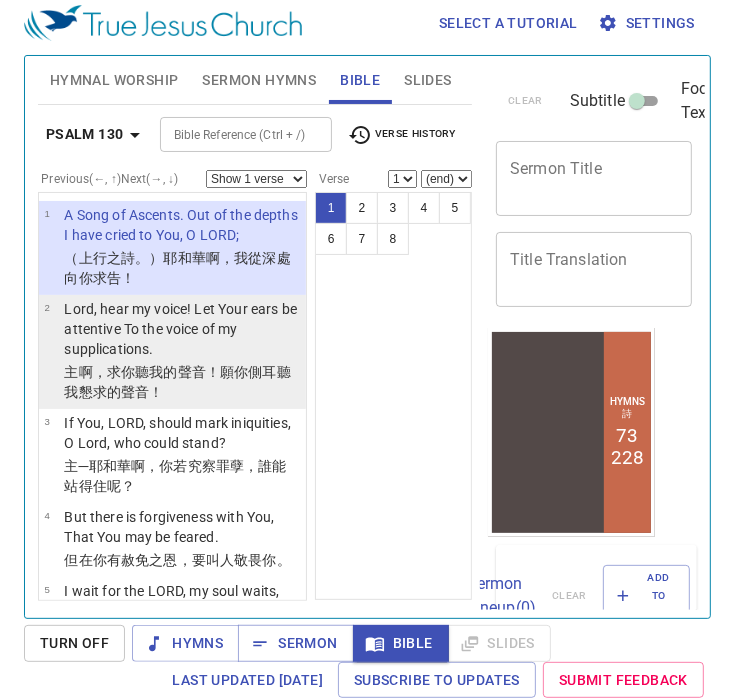 click on "Lord, hear my voice! Let Your ears be attentive To the voice of my supplications." at bounding box center (182, 329) 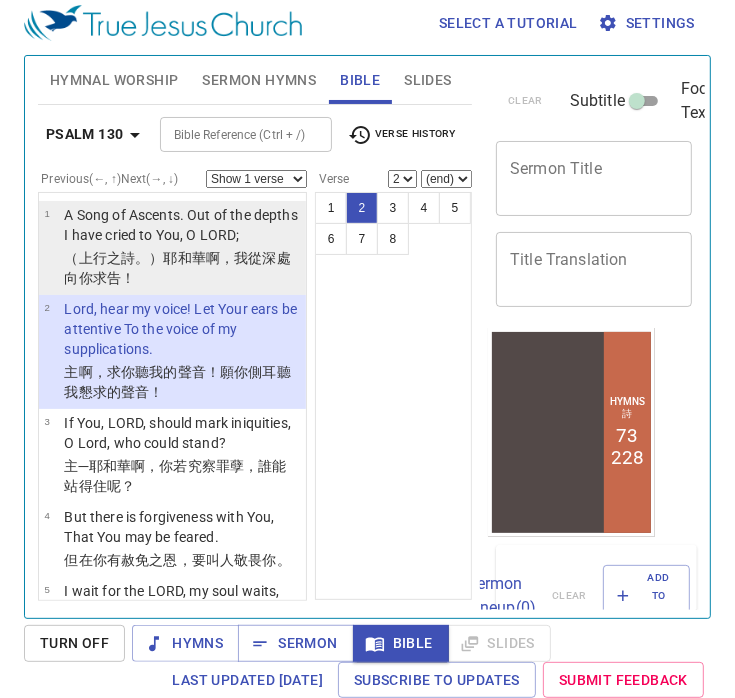 click on "（上行之詩。）耶和華啊，我從深處向你求告！" at bounding box center (182, 268) 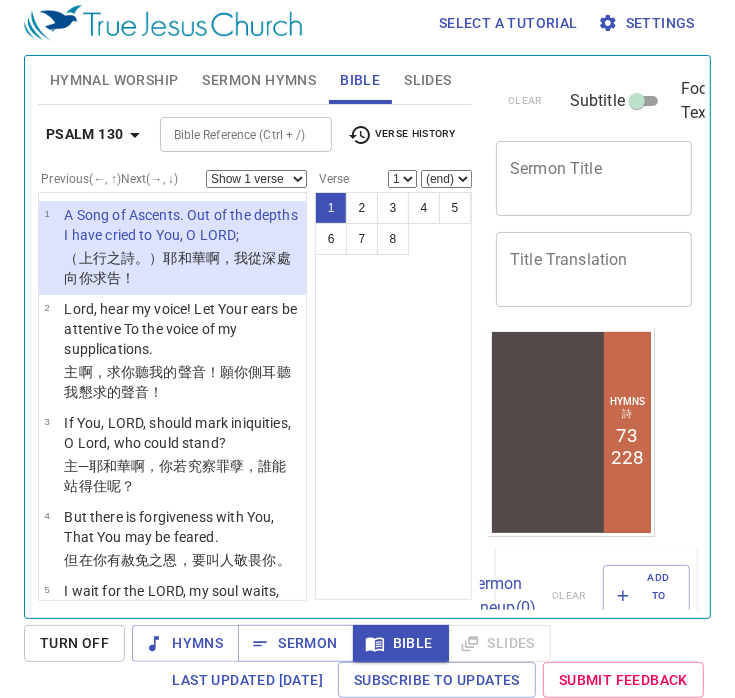 click on "1 2 3 4 5 6 7 8" at bounding box center [393, 396] 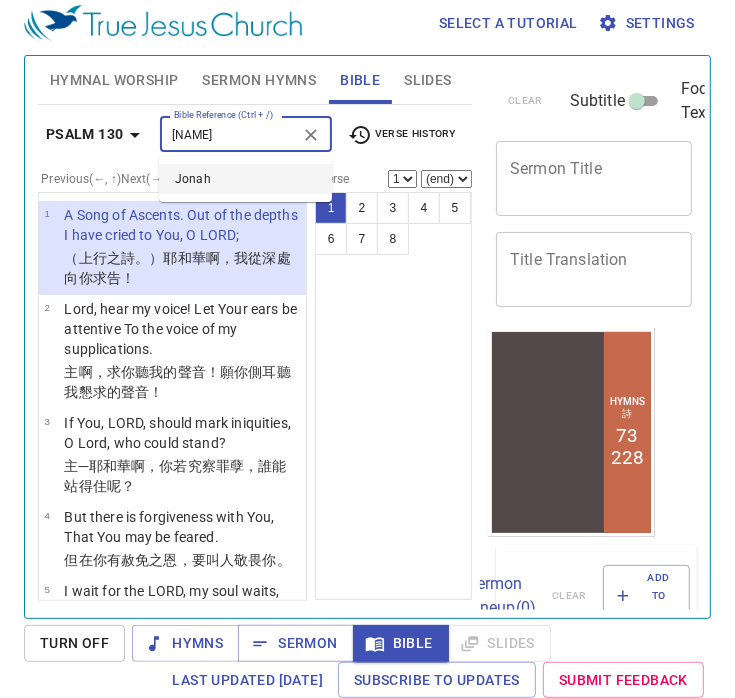 click on "Jonah" at bounding box center [245, 179] 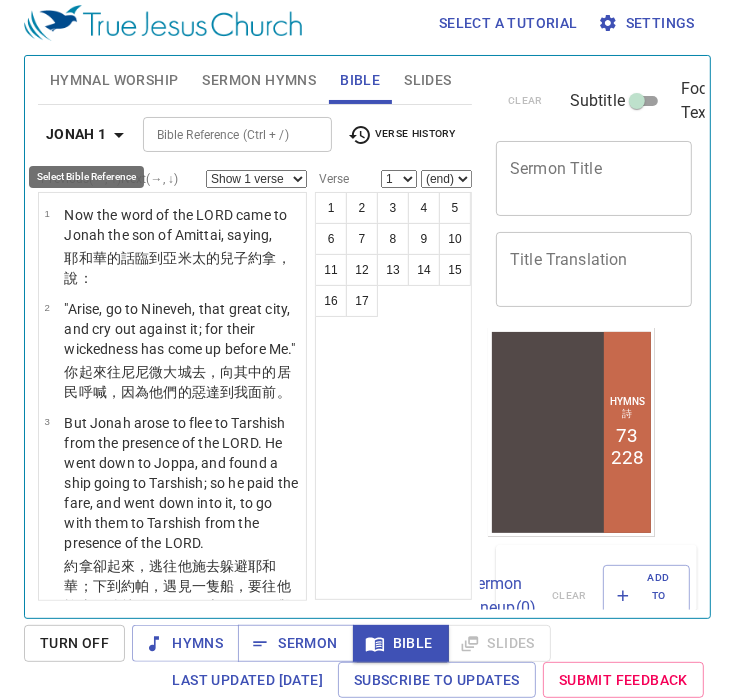 click 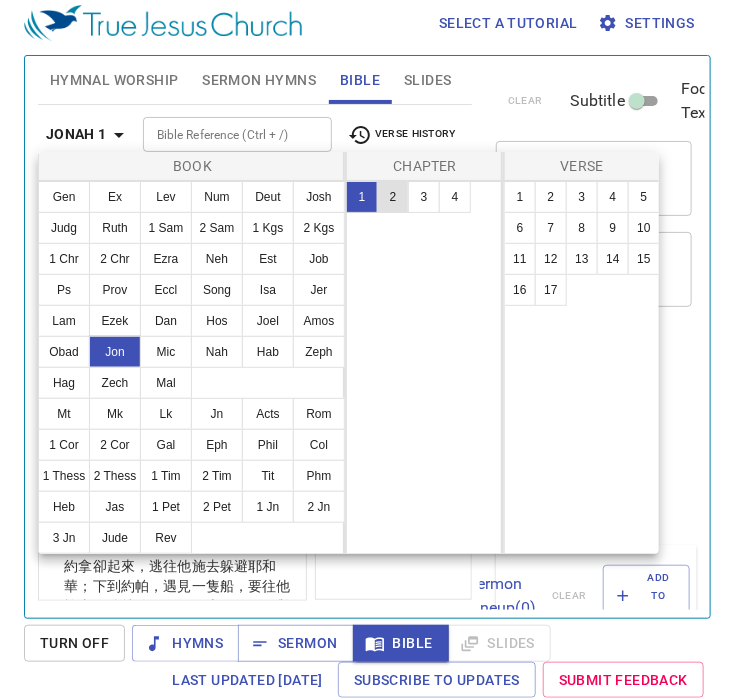 click on "2" at bounding box center (393, 197) 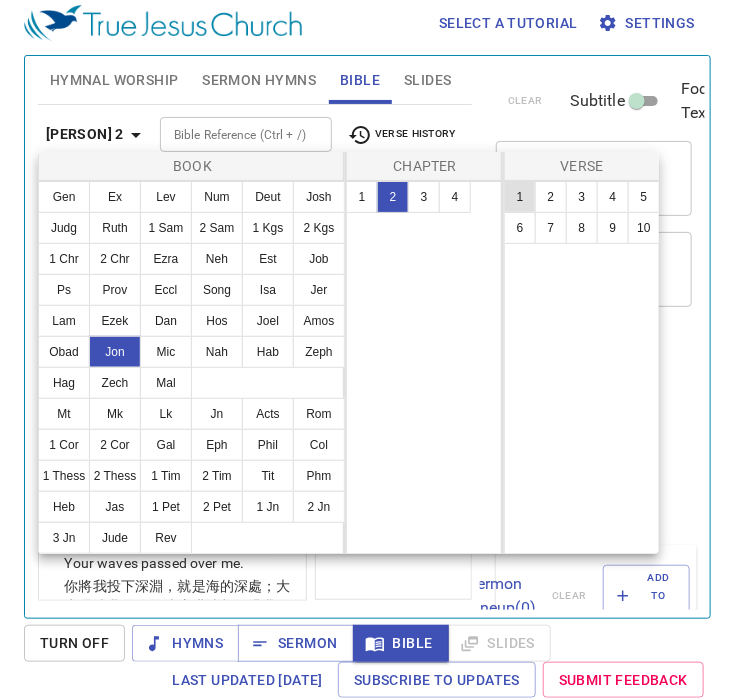 click on "1" at bounding box center [520, 197] 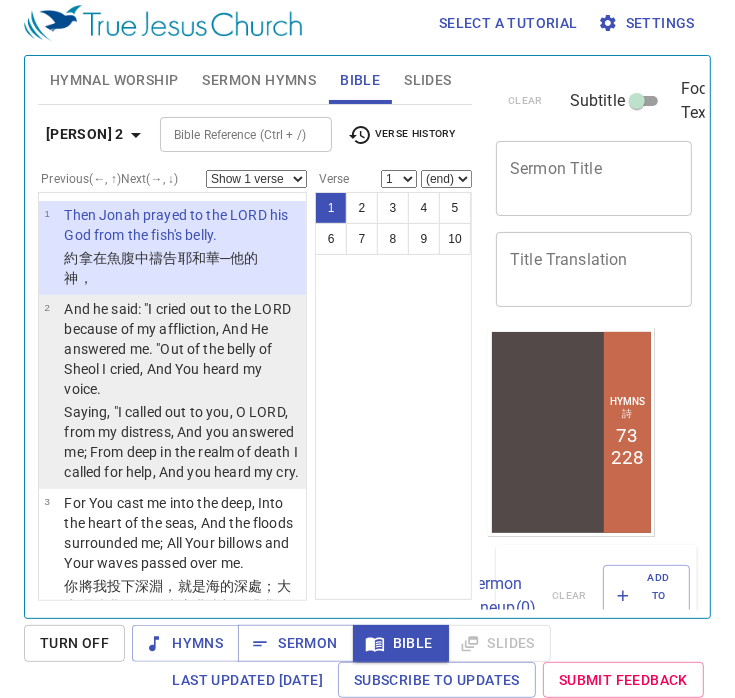 click on "And he said: "I cried out to the LORD because of my affliction, And He answered me. "Out of the belly of Sheol I cried, And You heard my voice." at bounding box center (182, 349) 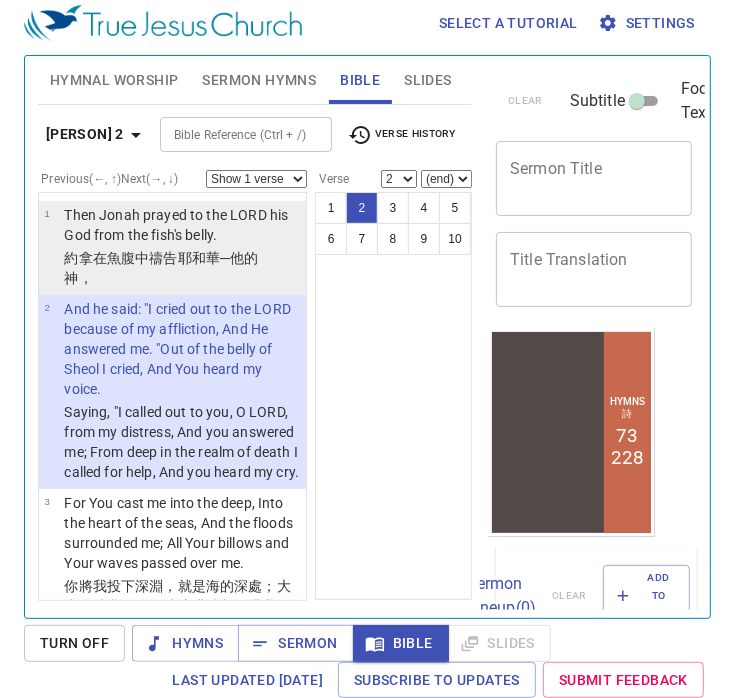 click on "Then Jonah prayed to the LORD his God from the fish's belly." at bounding box center [182, 225] 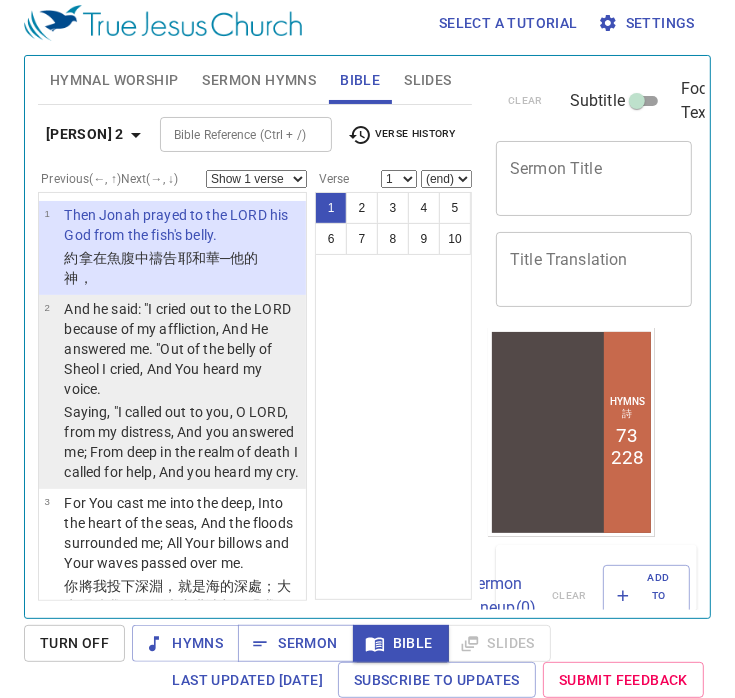 click on "And he said: "I cried out to the LORD because of my affliction, And He answered me. "Out of the belly of Sheol I cried, And You heard my voice." at bounding box center (182, 349) 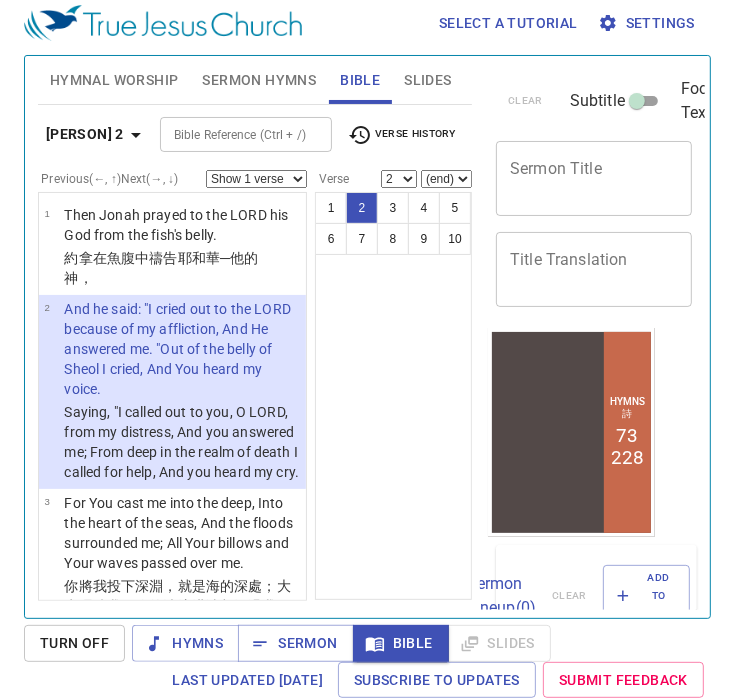 click on "Verse History" at bounding box center [402, 135] 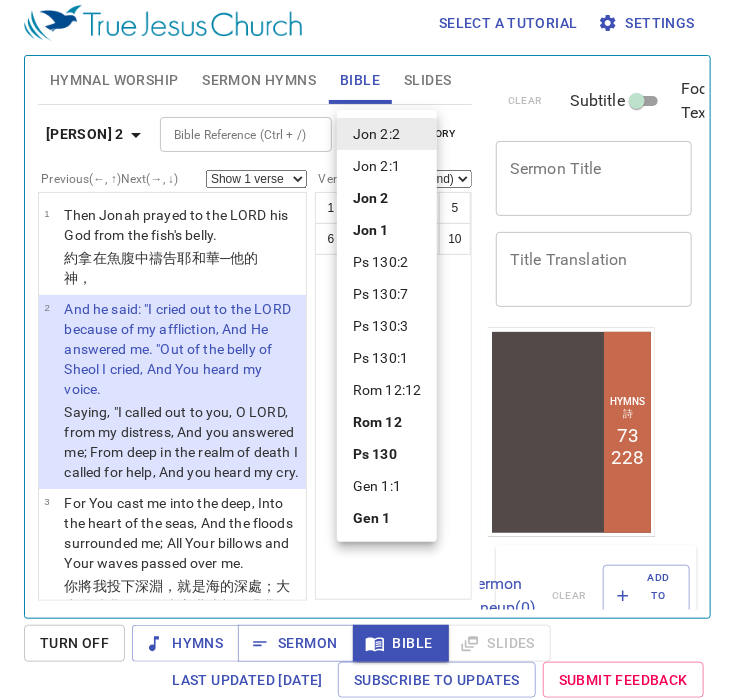 click on "Ps 130:2" at bounding box center (387, 262) 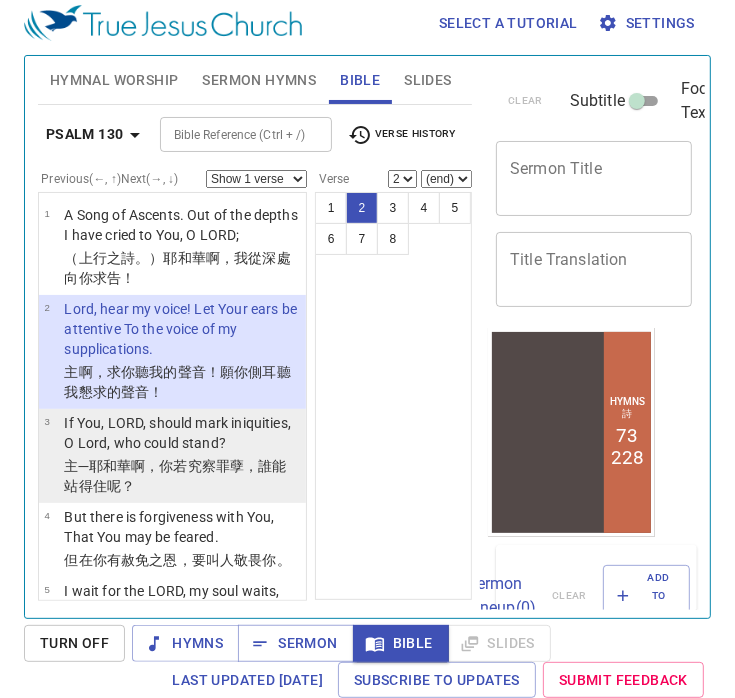 click on "If You, LORD, should mark iniquities, O Lord, who could stand?" at bounding box center [182, 433] 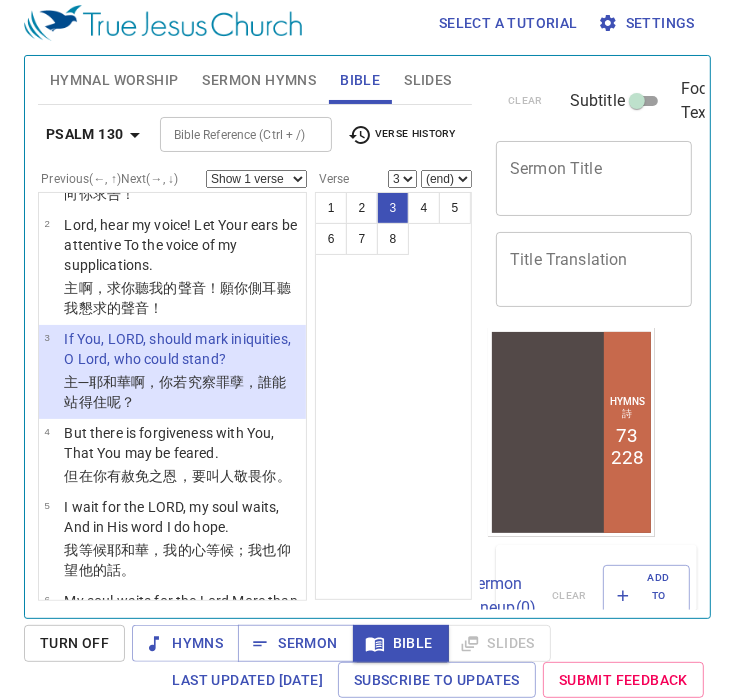 scroll, scrollTop: 88, scrollLeft: 0, axis: vertical 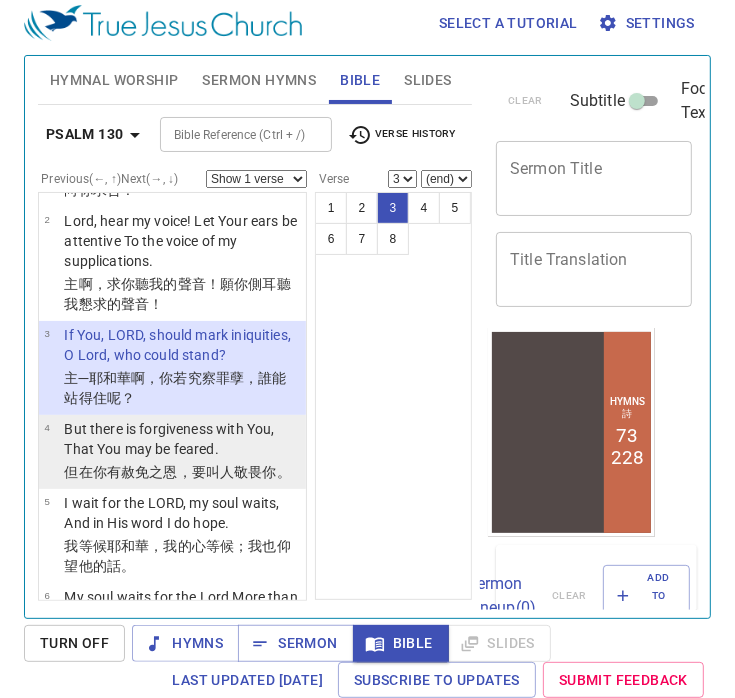 click on "但在你有赦免之恩，要叫人敬畏你。" at bounding box center [182, 472] 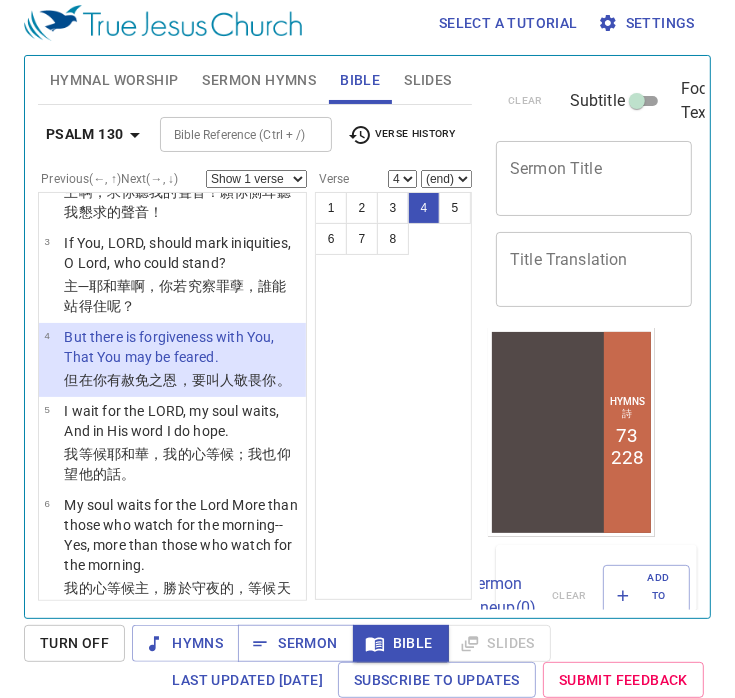 scroll, scrollTop: 184, scrollLeft: 0, axis: vertical 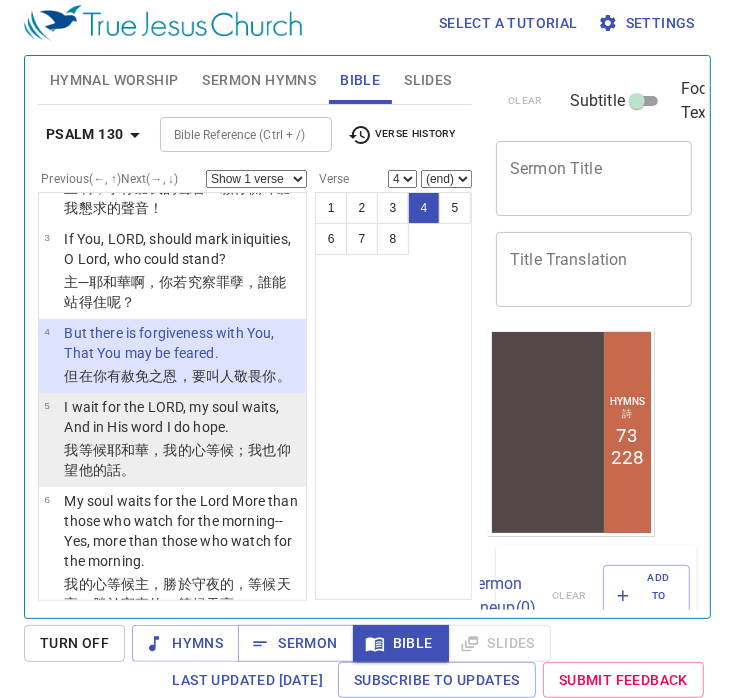 click on "我等候耶和華，我的心等候；我也仰望他的話。" at bounding box center [182, 460] 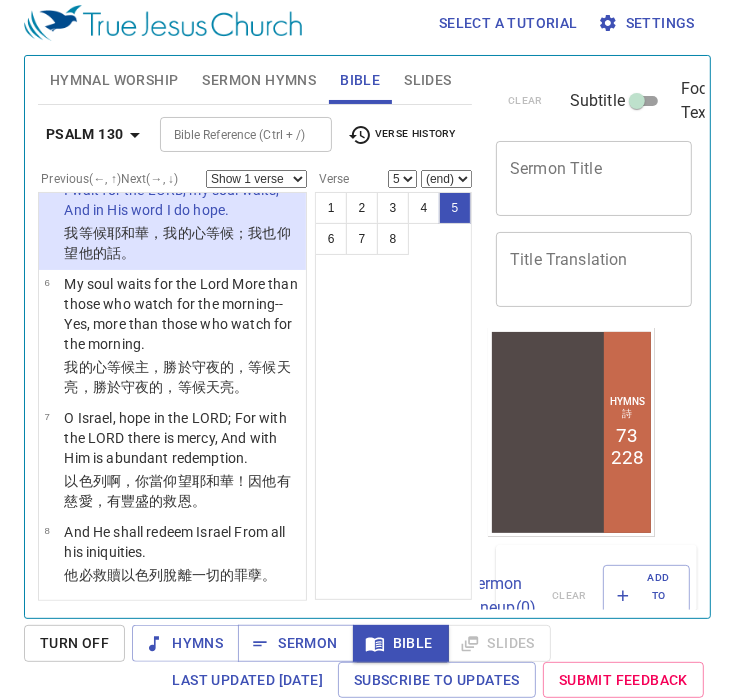 scroll, scrollTop: 401, scrollLeft: 0, axis: vertical 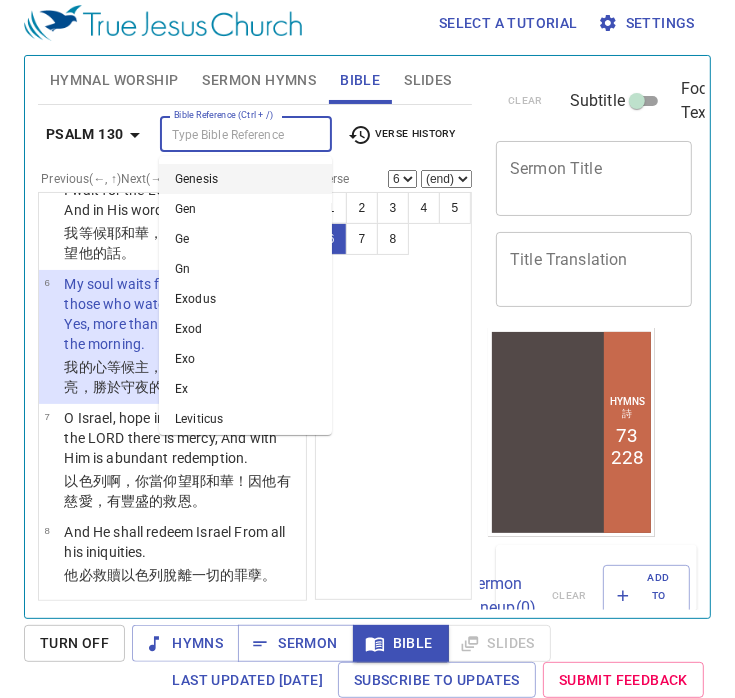 click on "Bible Reference (Ctrl + /)" at bounding box center [229, 134] 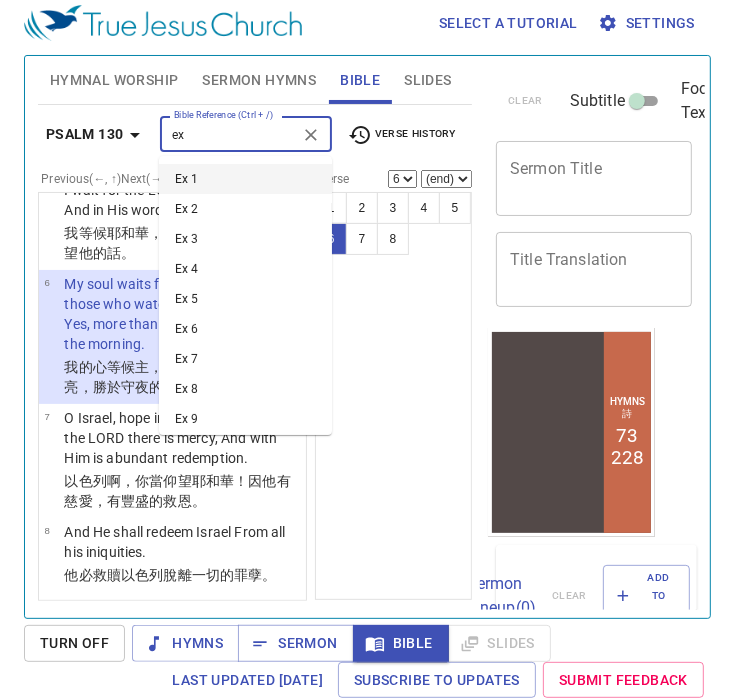 type on "e" 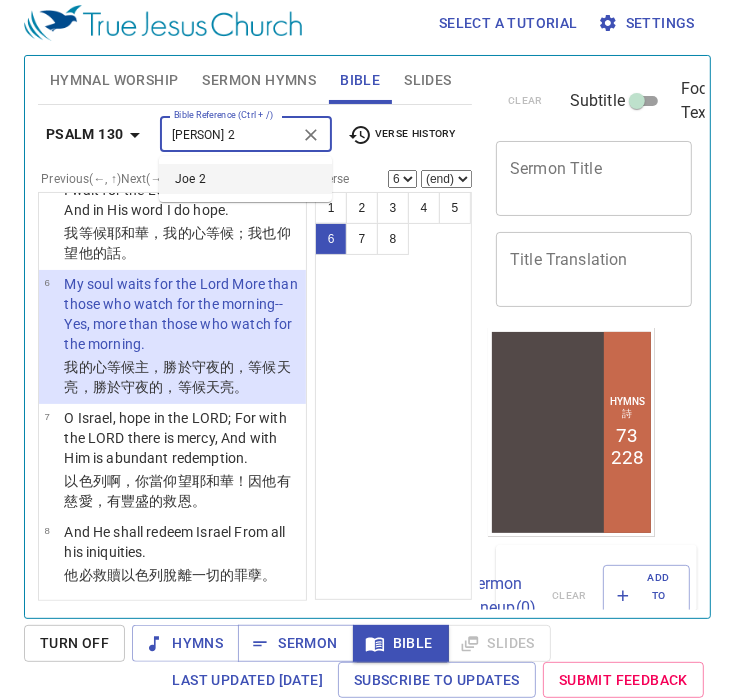 type on "[PERSON] 2" 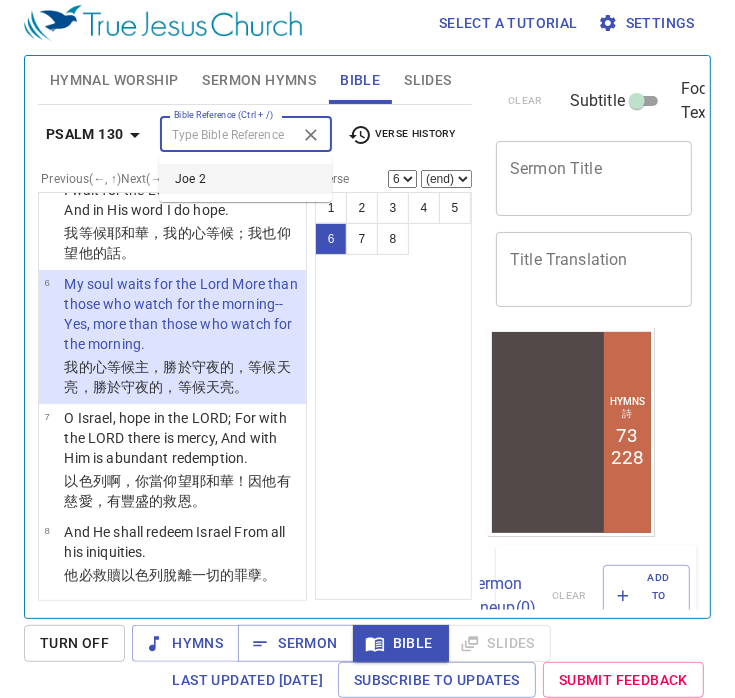 scroll, scrollTop: 0, scrollLeft: 0, axis: both 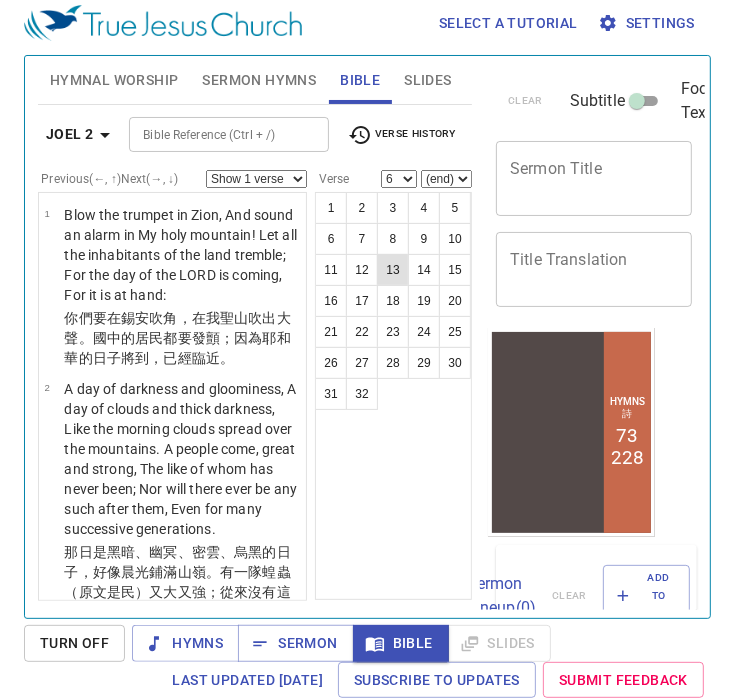 click on "13" at bounding box center [393, 270] 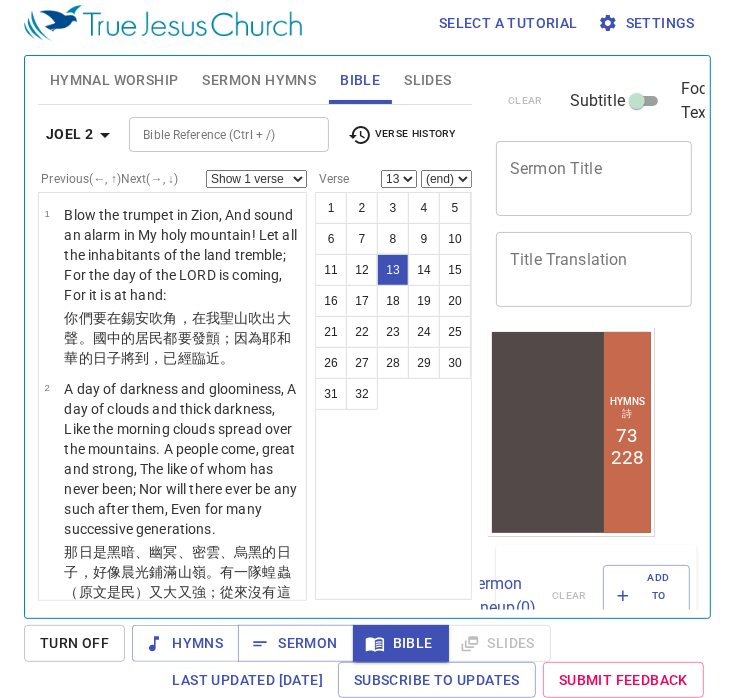 scroll, scrollTop: 1850, scrollLeft: 0, axis: vertical 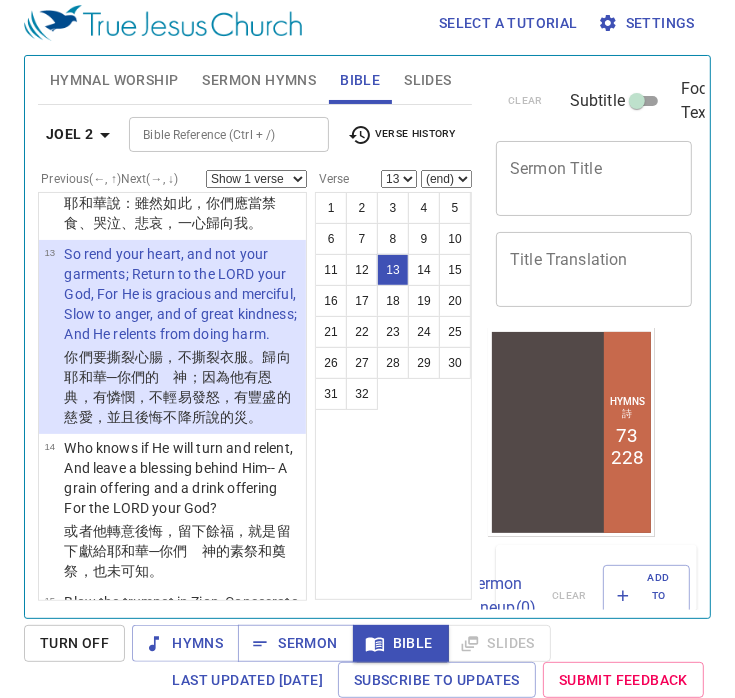 click on "Bible Reference (Ctrl + /)" at bounding box center [212, 134] 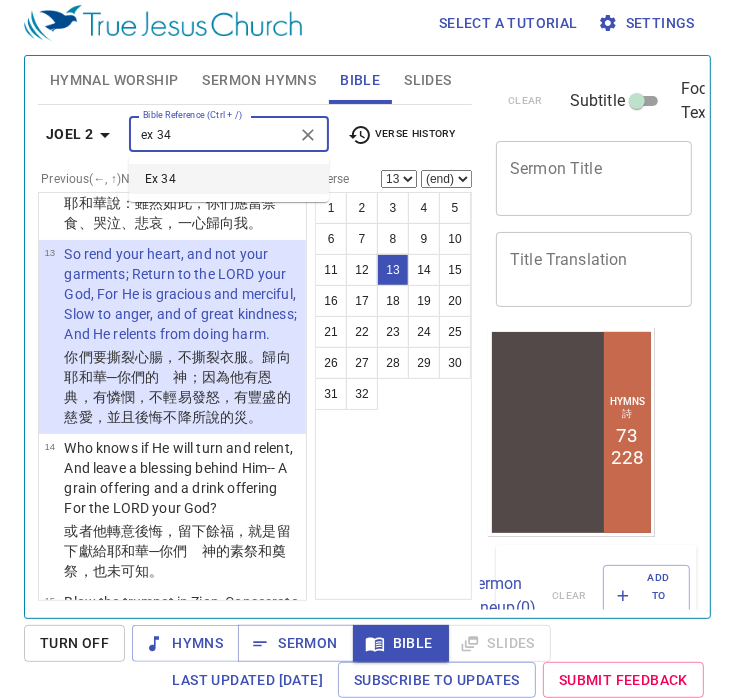 type on "ex 34" 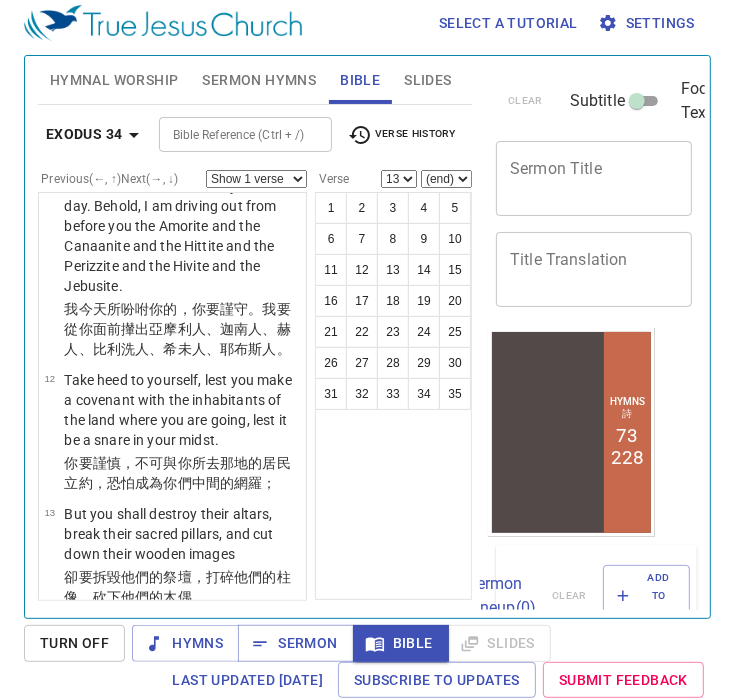 scroll, scrollTop: 0, scrollLeft: 0, axis: both 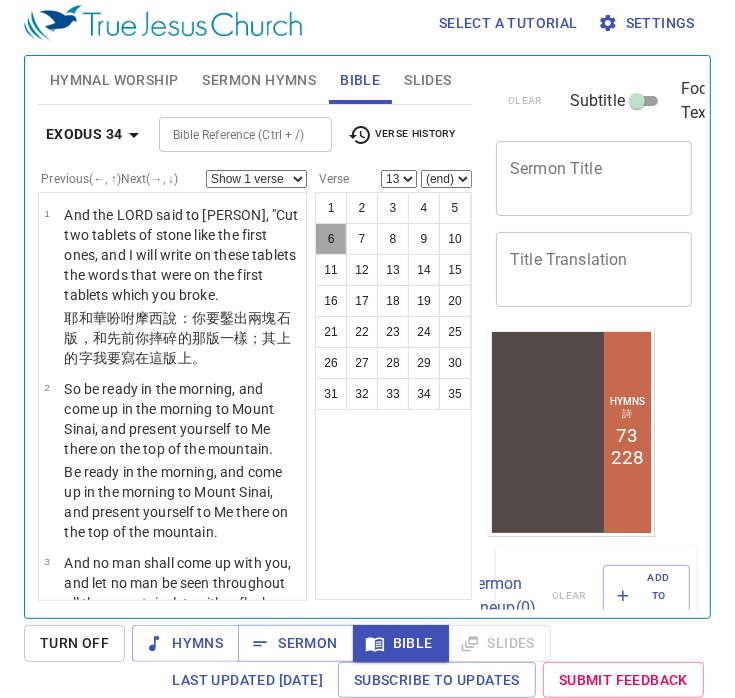 click on "6" at bounding box center (331, 239) 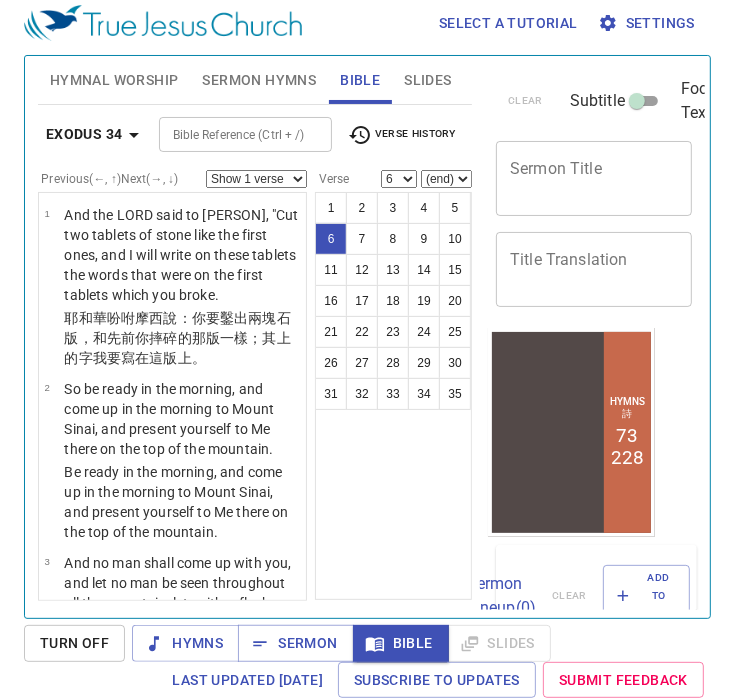 scroll, scrollTop: 711, scrollLeft: 0, axis: vertical 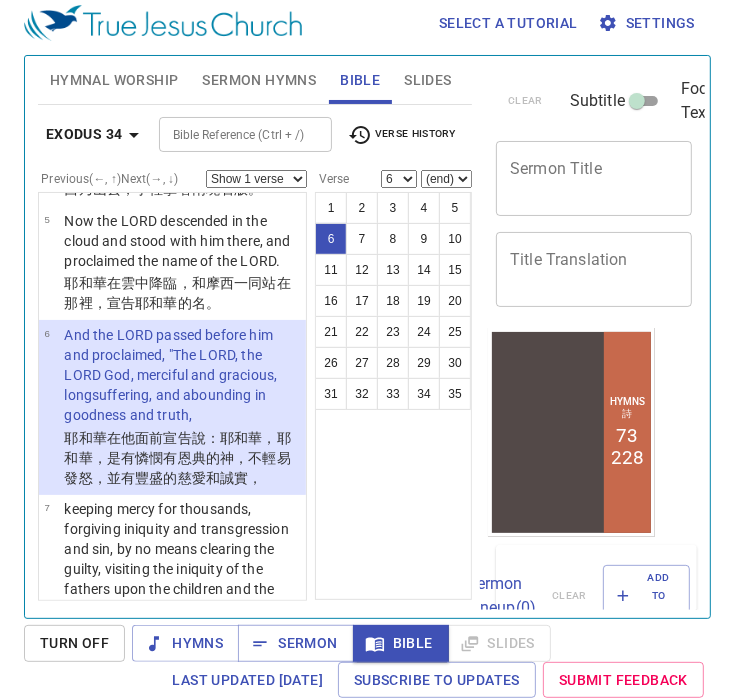 type 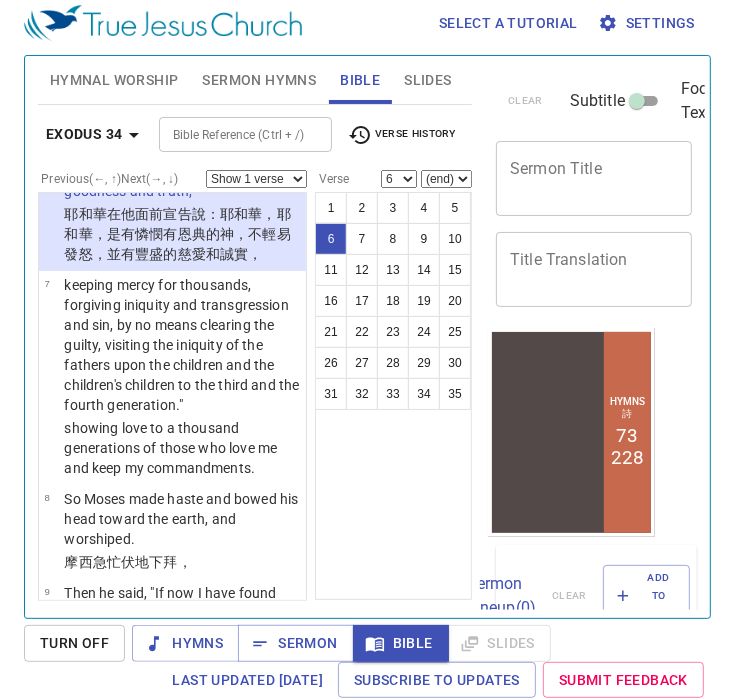 scroll, scrollTop: 711, scrollLeft: 0, axis: vertical 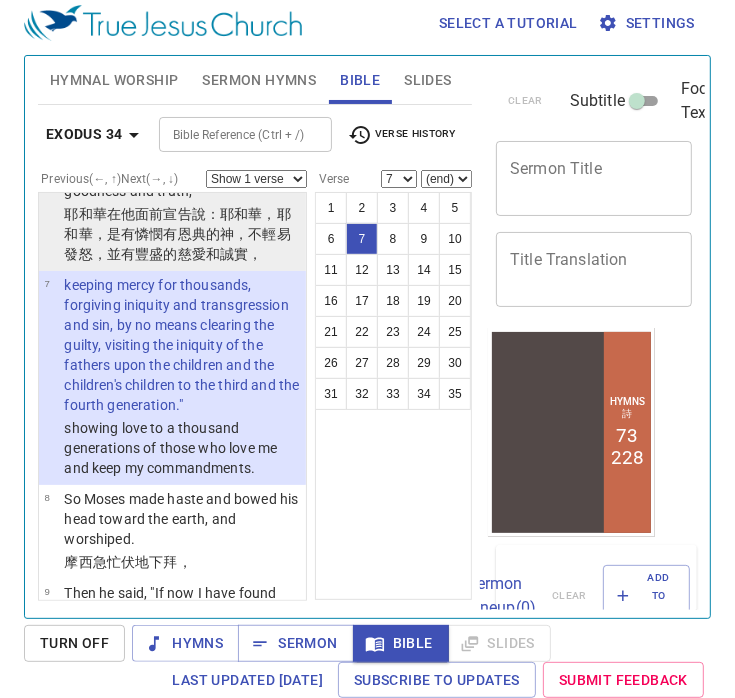 click on "耶和華在他面前宣告說：耶和華，耶和華，是有憐憫有恩典的神，不輕易發怒，並有豐盛的慈愛和誠實，" at bounding box center (182, 234) 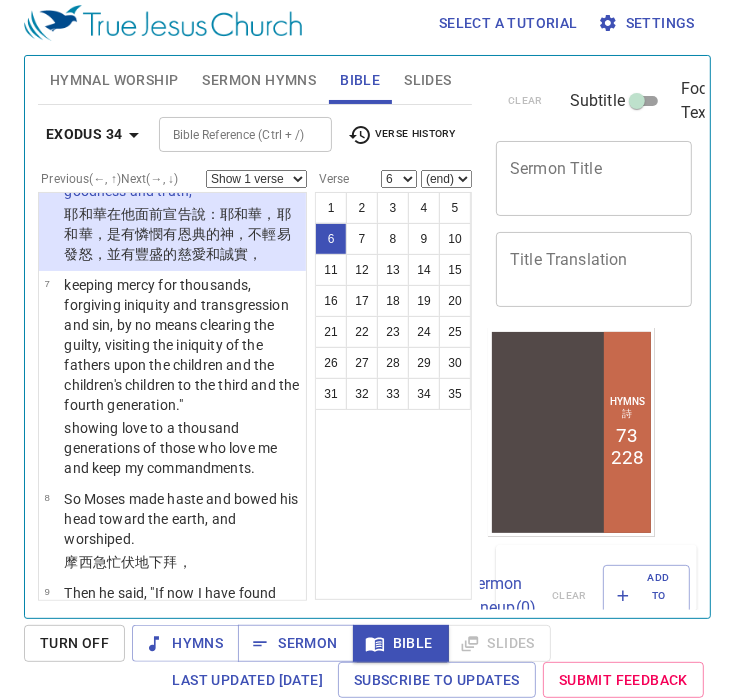 scroll, scrollTop: 711, scrollLeft: 0, axis: vertical 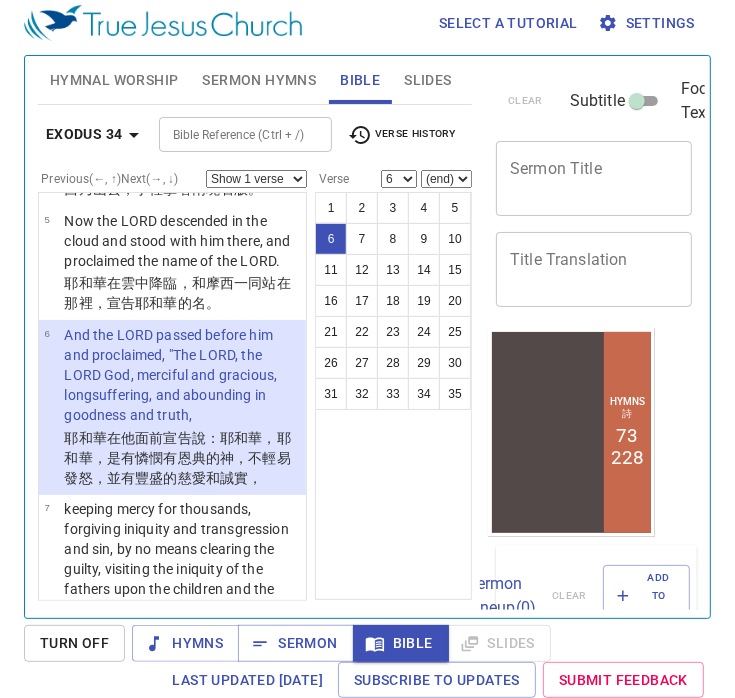 click on "Verse History" at bounding box center [402, 135] 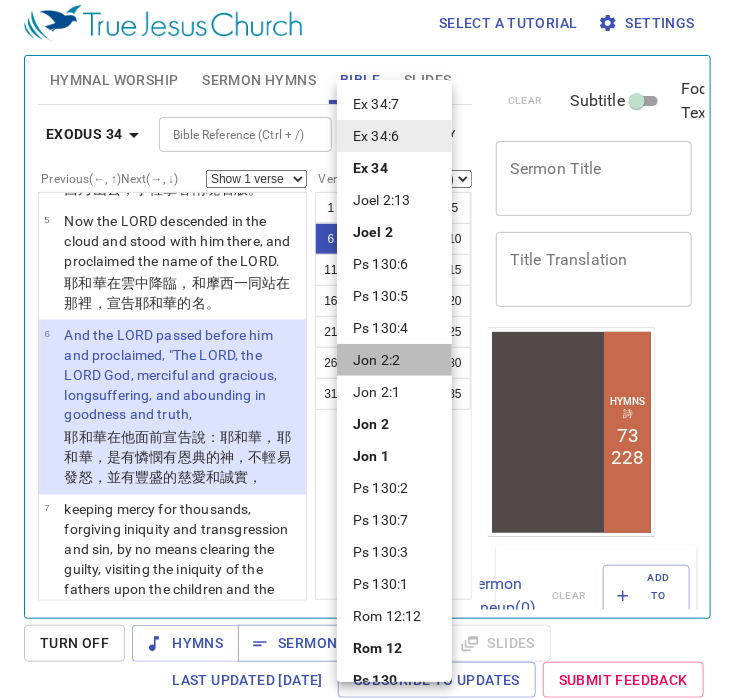 click on "Jon 2:2" at bounding box center (394, 360) 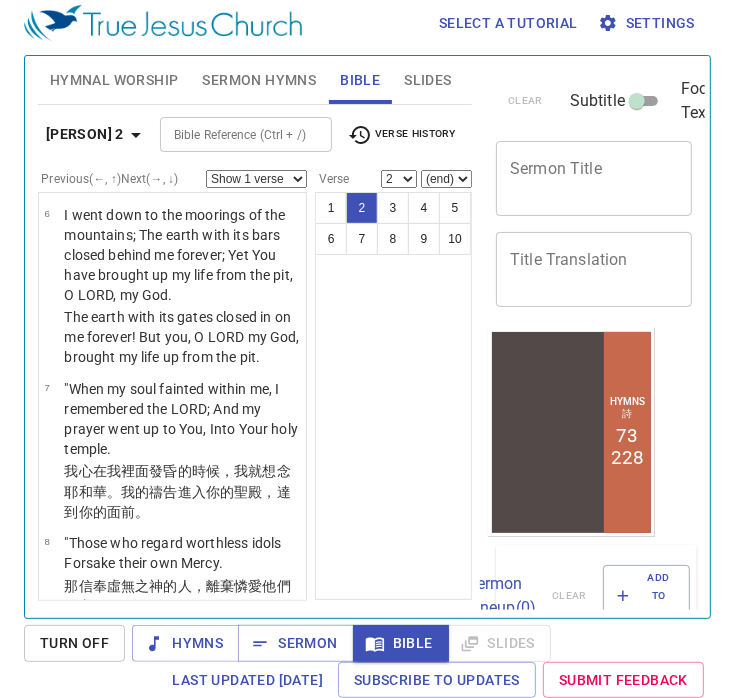 scroll, scrollTop: 0, scrollLeft: 0, axis: both 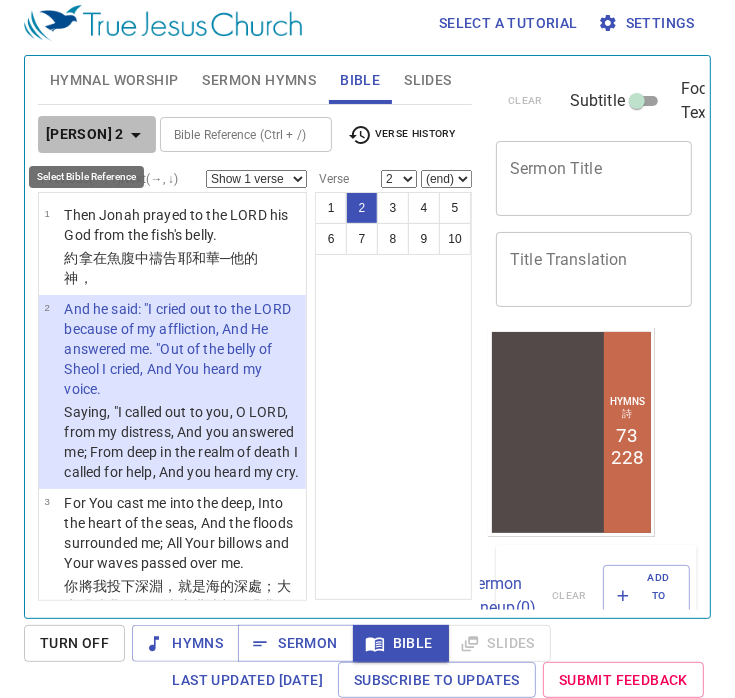 click 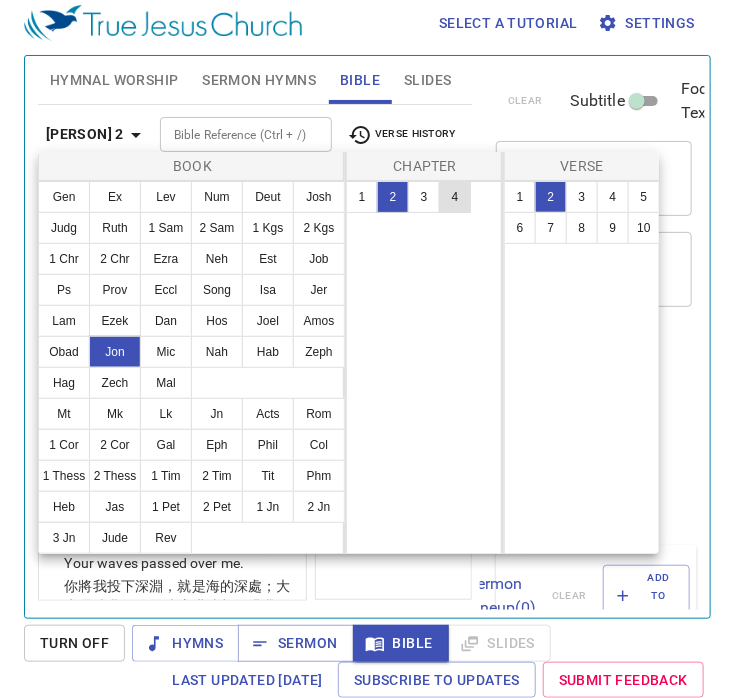 click on "4" at bounding box center [455, 197] 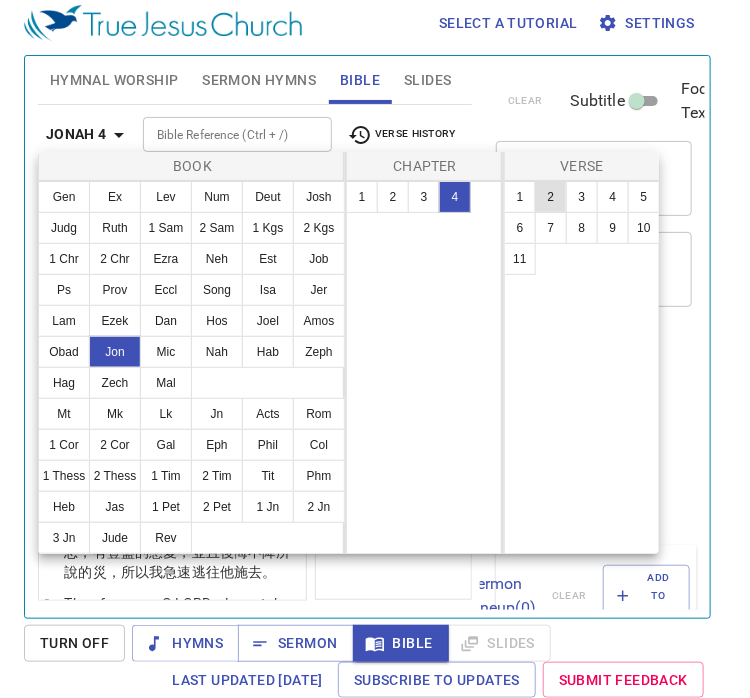 click on "2" at bounding box center (551, 197) 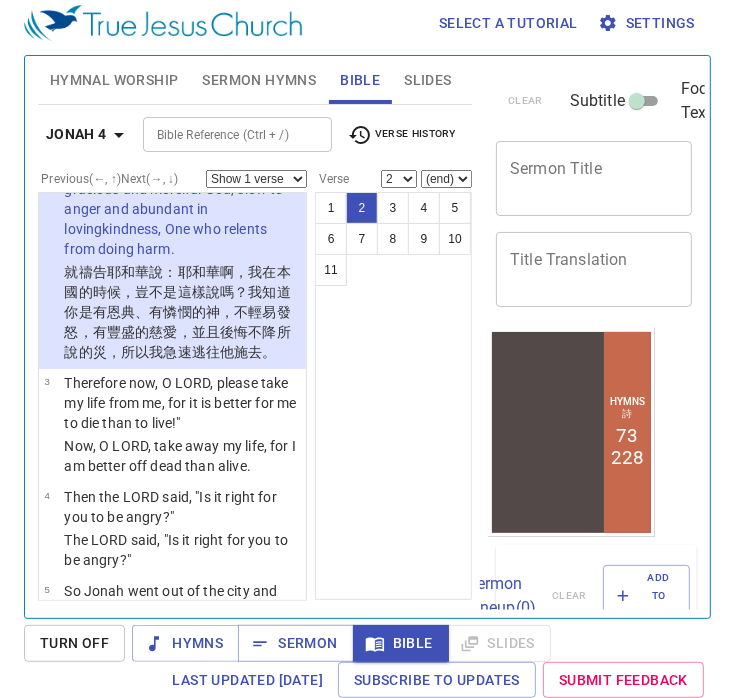 scroll, scrollTop: 208, scrollLeft: 0, axis: vertical 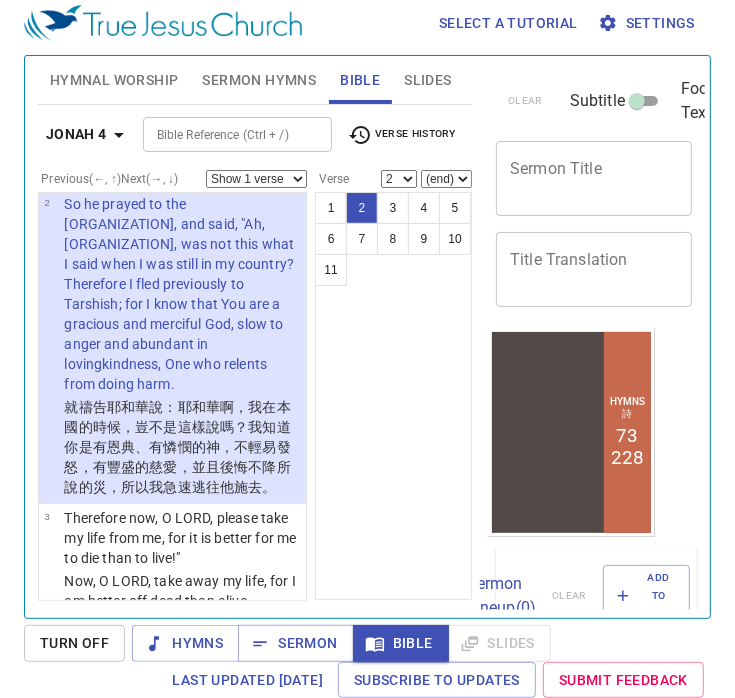 click on "Verse History" at bounding box center [402, 135] 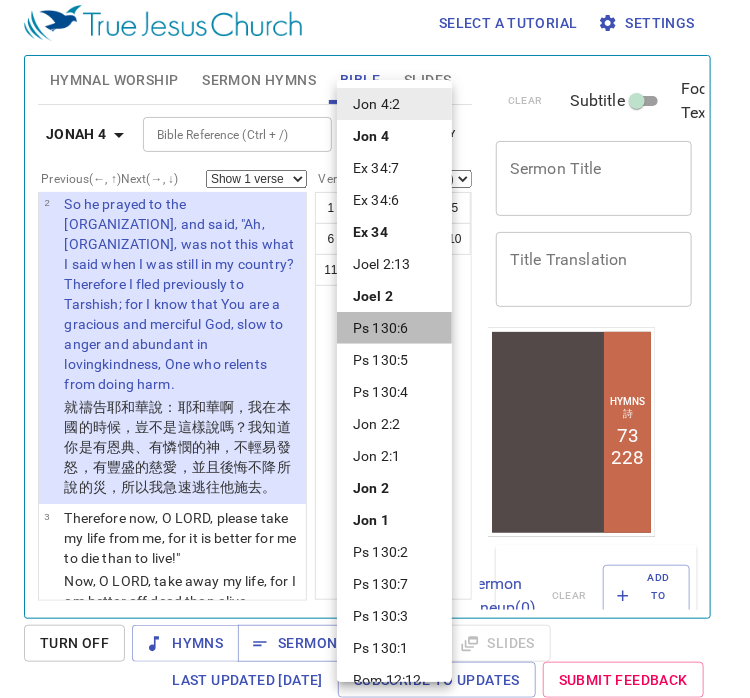 click on "Ps 130:6" at bounding box center [394, 328] 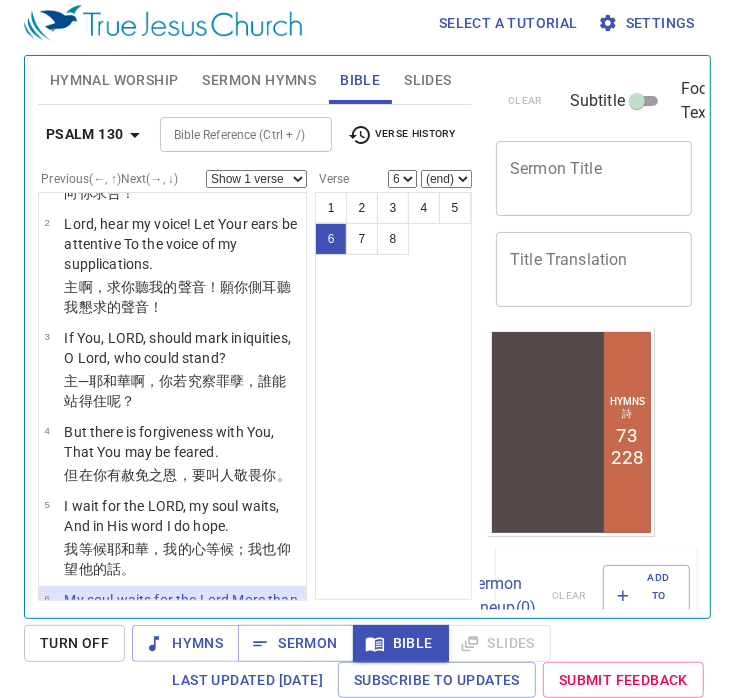 scroll, scrollTop: 401, scrollLeft: 0, axis: vertical 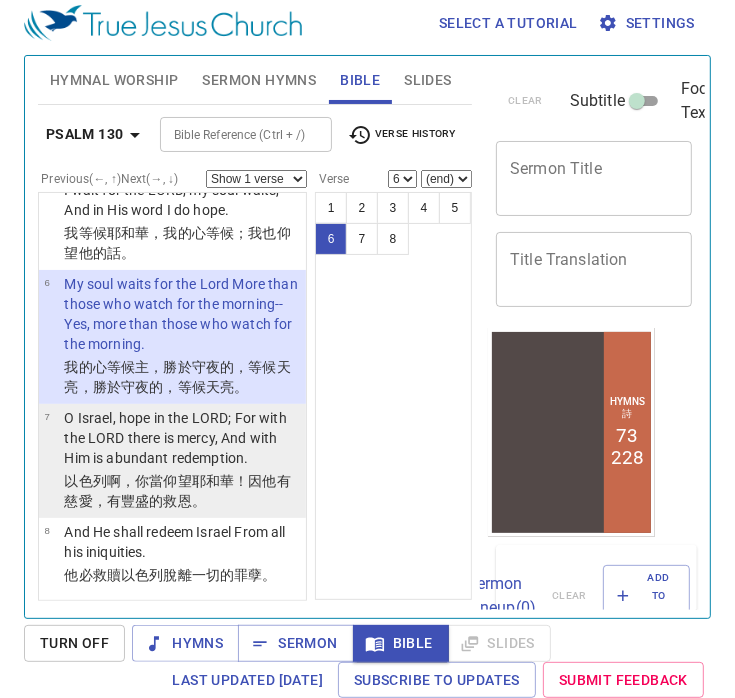 click on "O Israel, hope in the LORD; For with the LORD there is mercy, And with Him is abundant redemption." at bounding box center (182, 438) 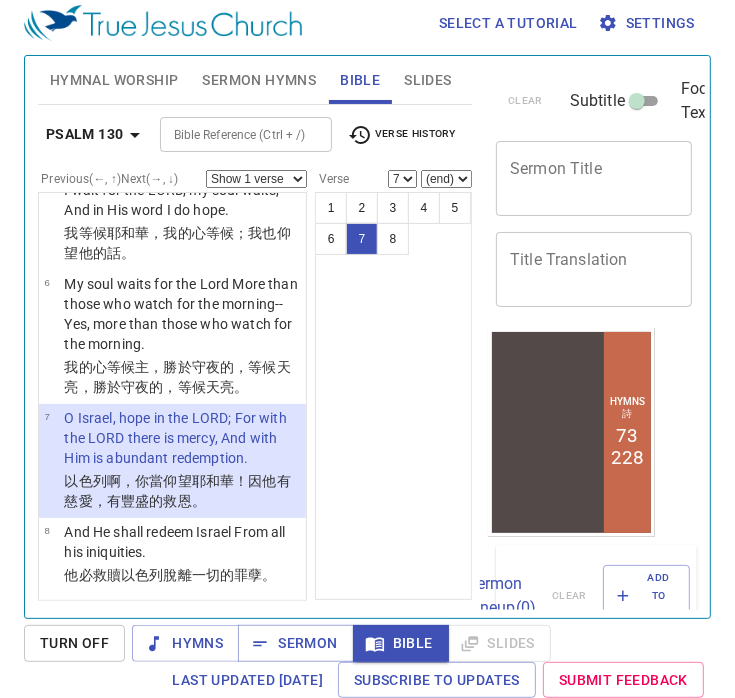 click on "1 2 3 4 5 6 7 8" at bounding box center (393, 396) 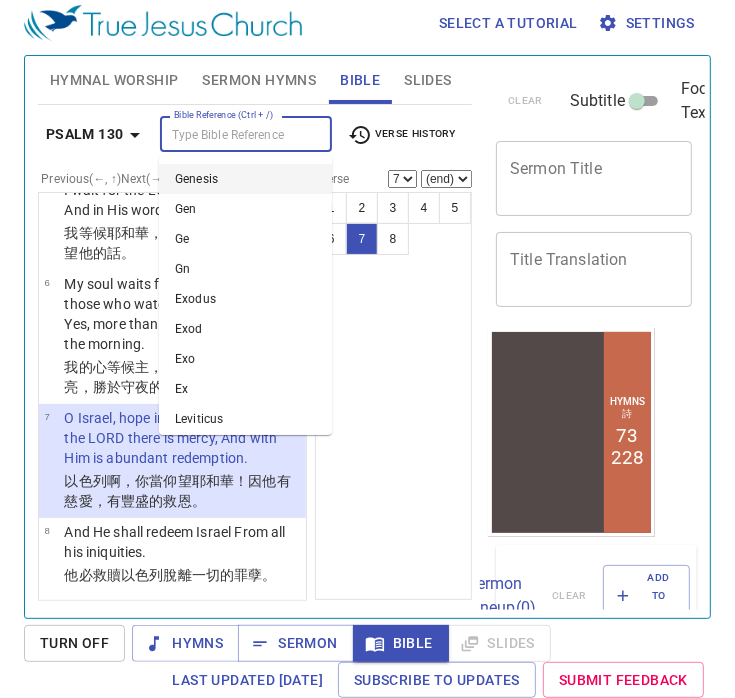 click on "Bible Reference (Ctrl + /)" at bounding box center (229, 134) 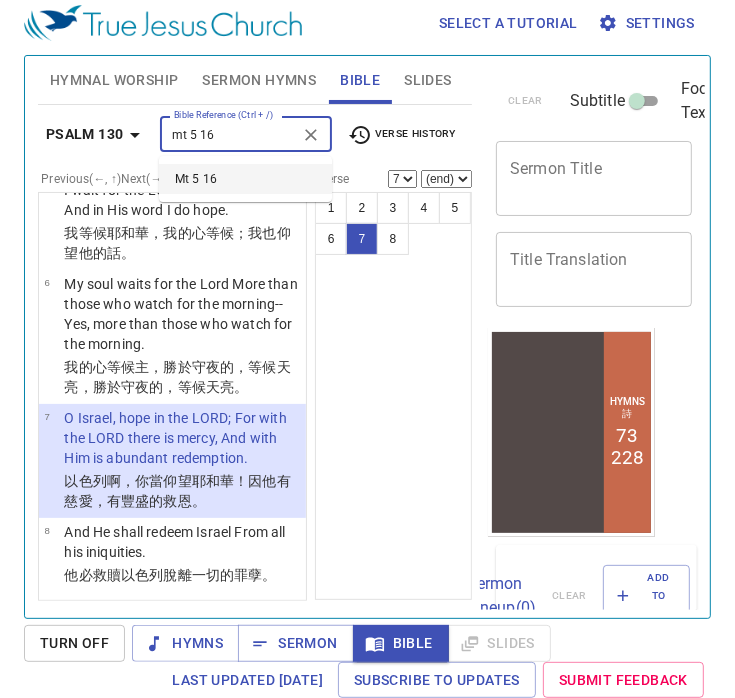 type on "mt 5 16" 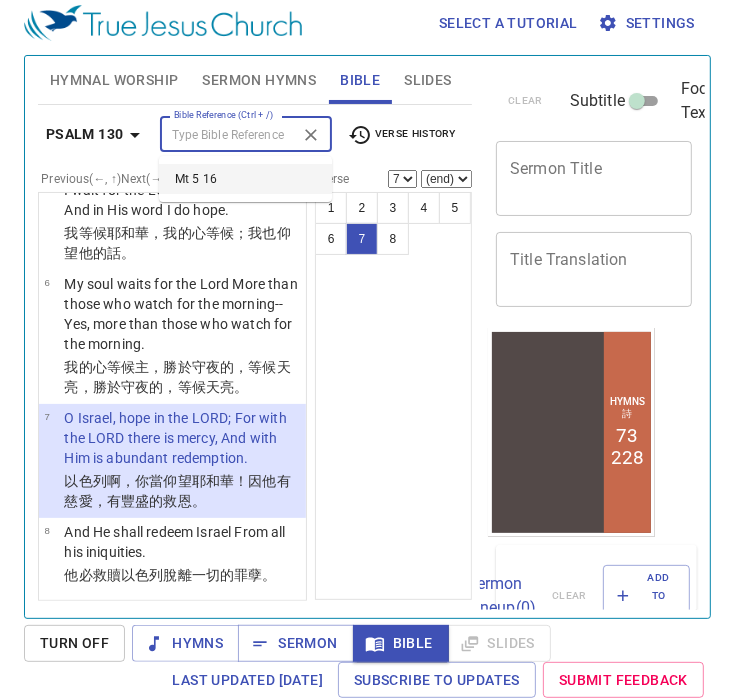 select on "16" 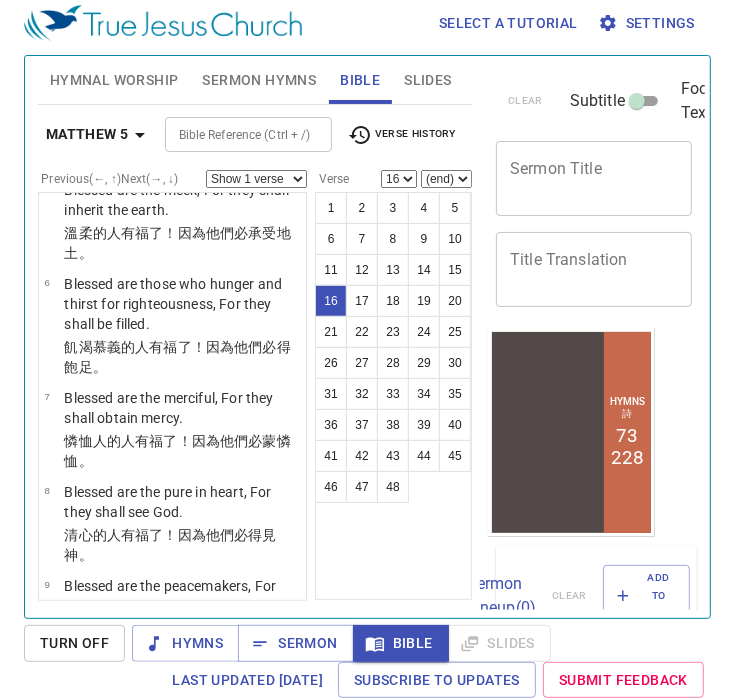 scroll, scrollTop: 1621, scrollLeft: 0, axis: vertical 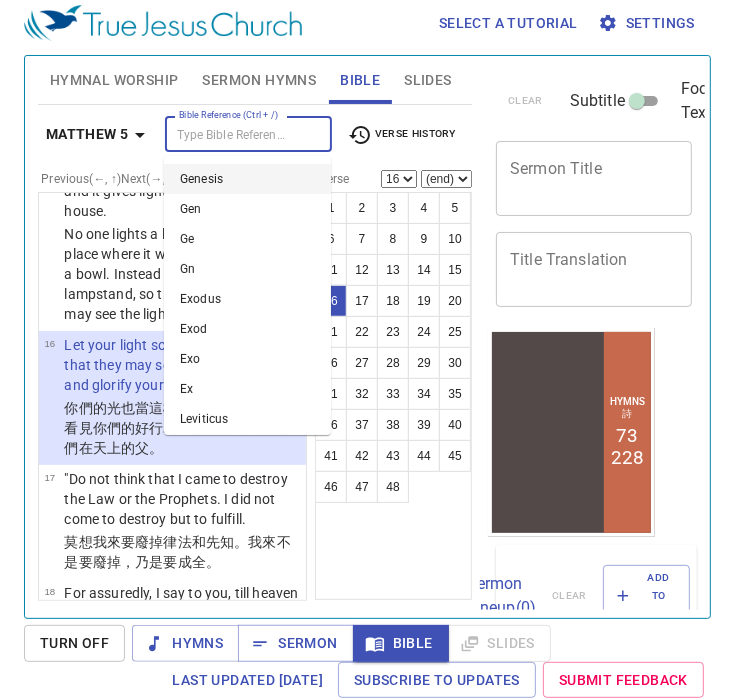 click on "Bible Reference (Ctrl + /)" at bounding box center [232, 134] 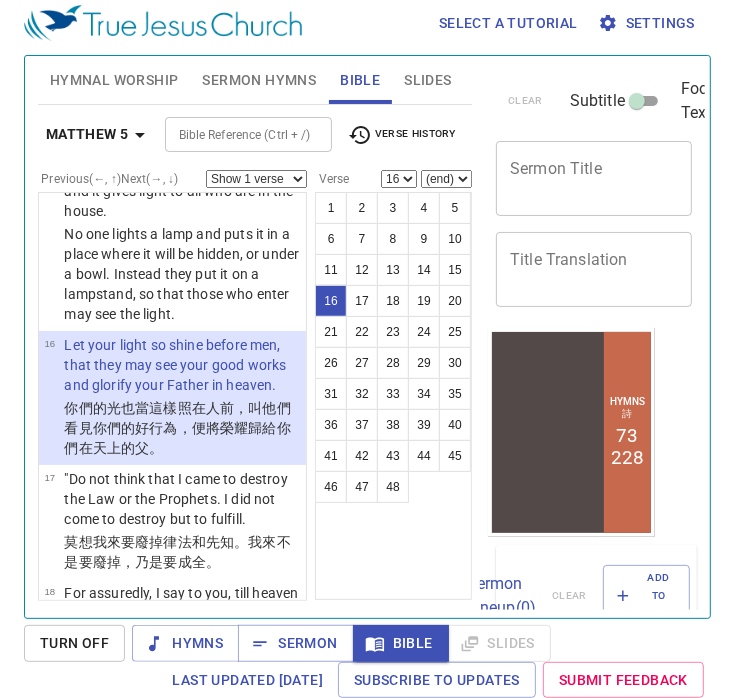click on "1 2 3 4 5 6 7 8 9 10 11 12 13 14 15 16 17 18 19 20 21 22 23 24 25 26 27 28 29 30 31 32 33 34 35 36 37 38 39 40 41 42 43 44 45 46 47 48" at bounding box center (393, 396) 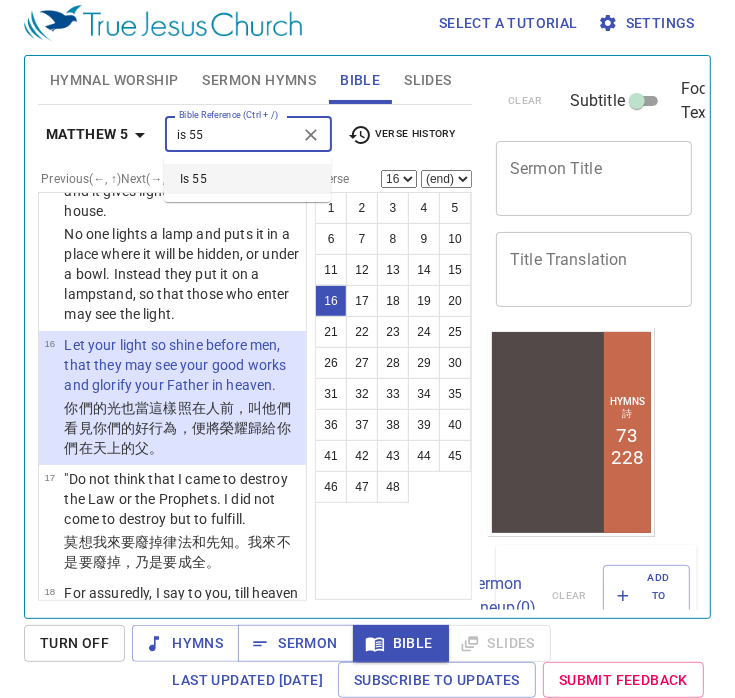 type on "is 55" 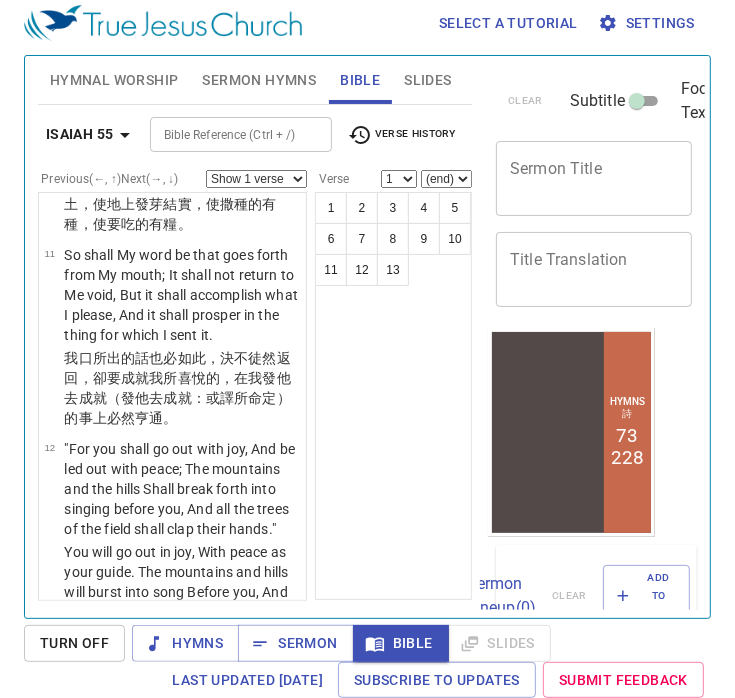 scroll, scrollTop: 0, scrollLeft: 0, axis: both 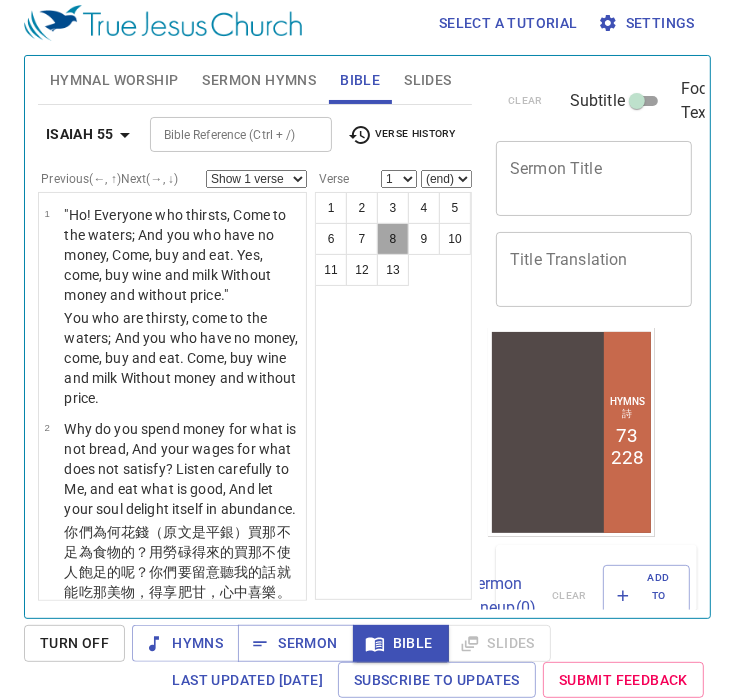 click on "8" at bounding box center (393, 239) 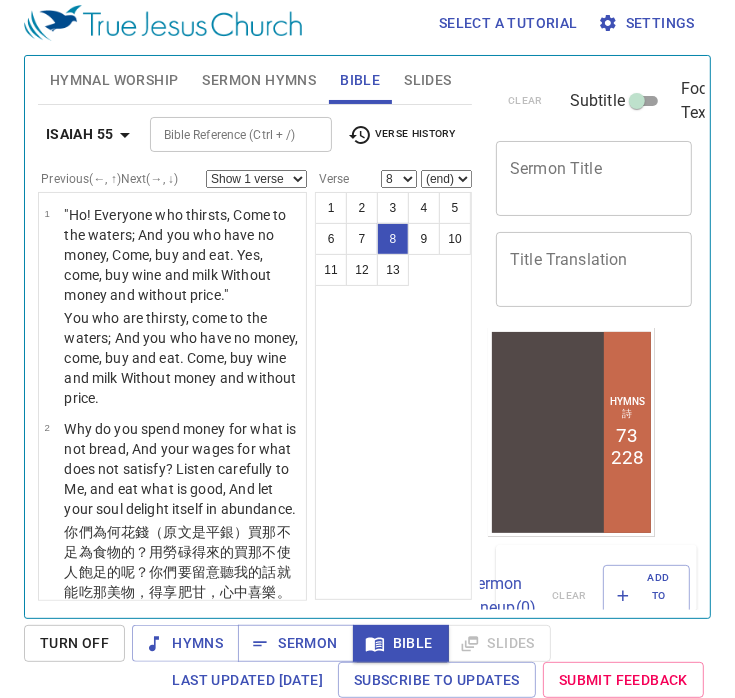 scroll, scrollTop: 1120, scrollLeft: 0, axis: vertical 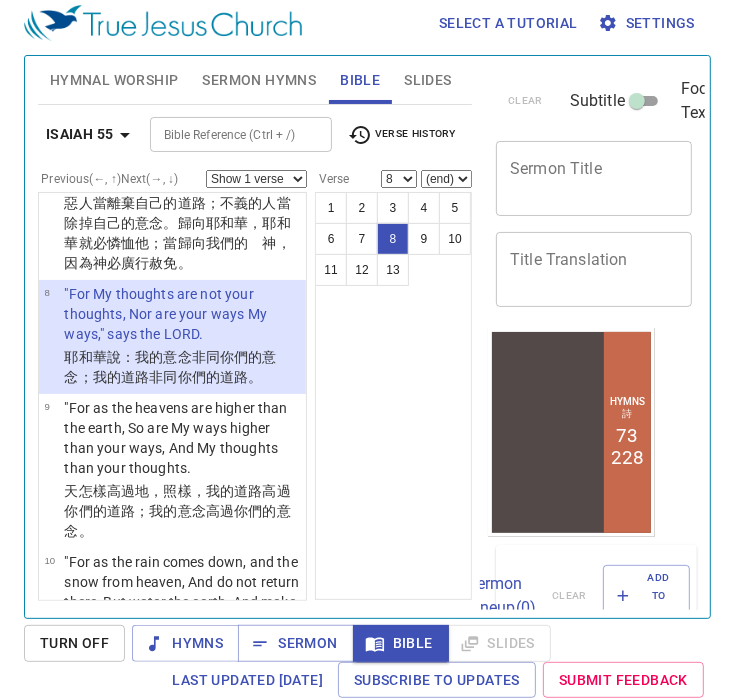 click on "1 2 3 4 5 6 7 8 9 10 11 12 13" at bounding box center (393, 396) 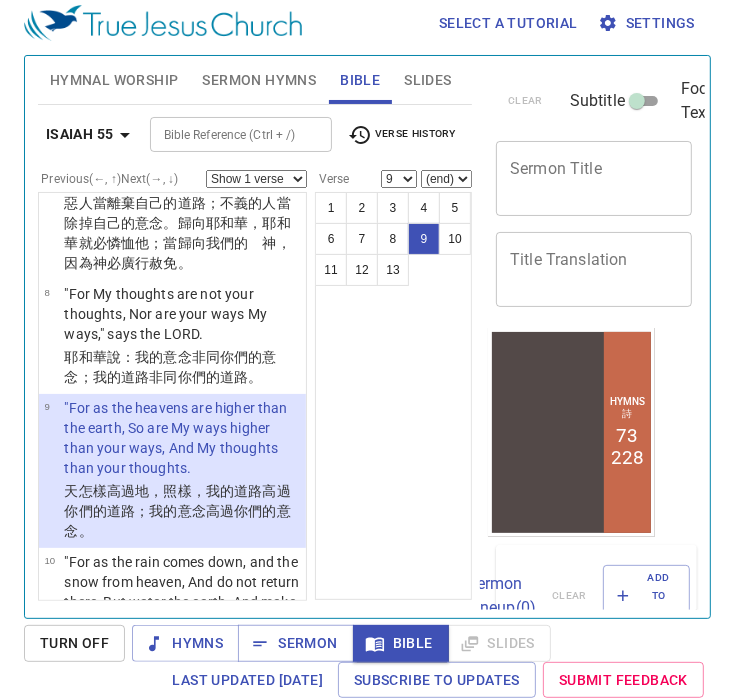 scroll, scrollTop: 1253, scrollLeft: 0, axis: vertical 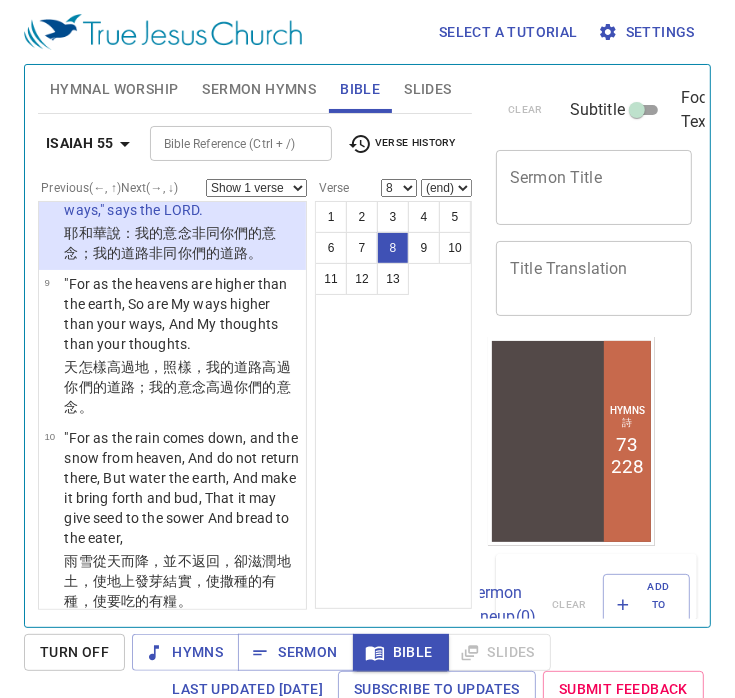 select on "9" 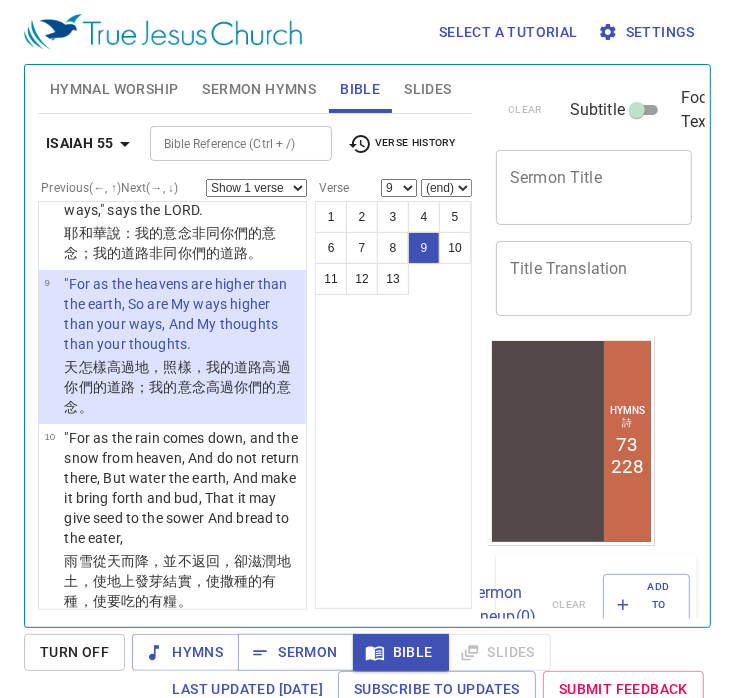 scroll, scrollTop: 9, scrollLeft: 0, axis: vertical 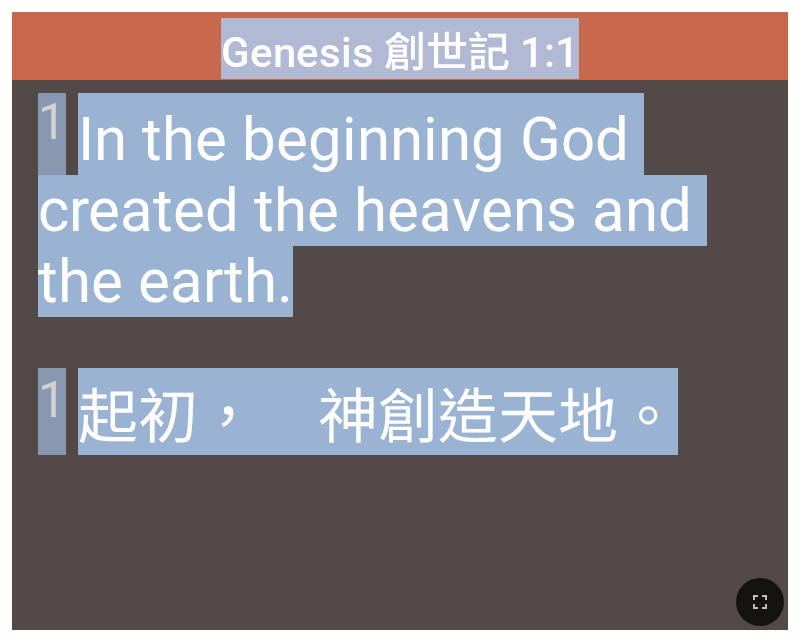 drag, startPoint x: 5, startPoint y: 635, endPoint x: 17, endPoint y: 647, distance: 16.970562 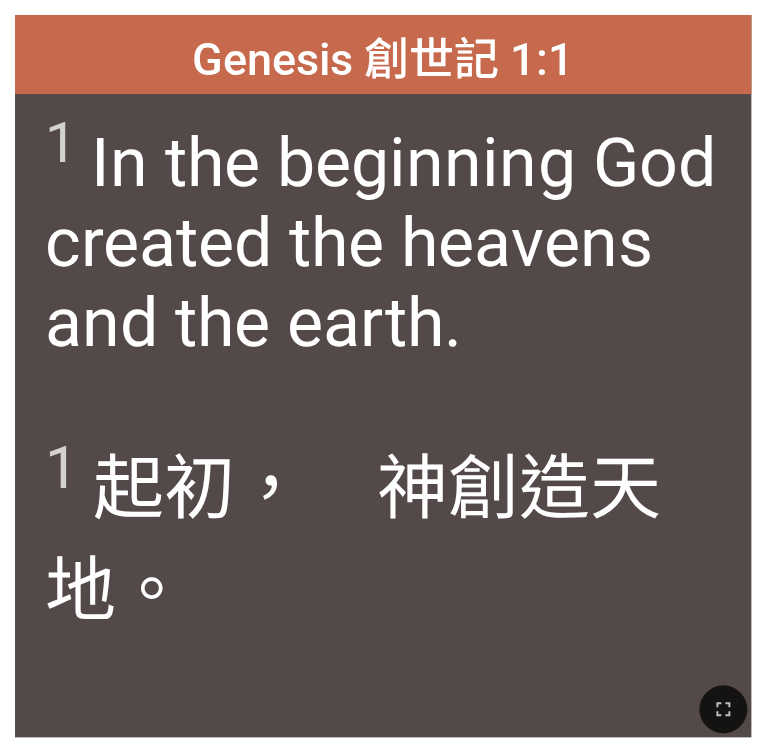 click at bounding box center [383, 709] 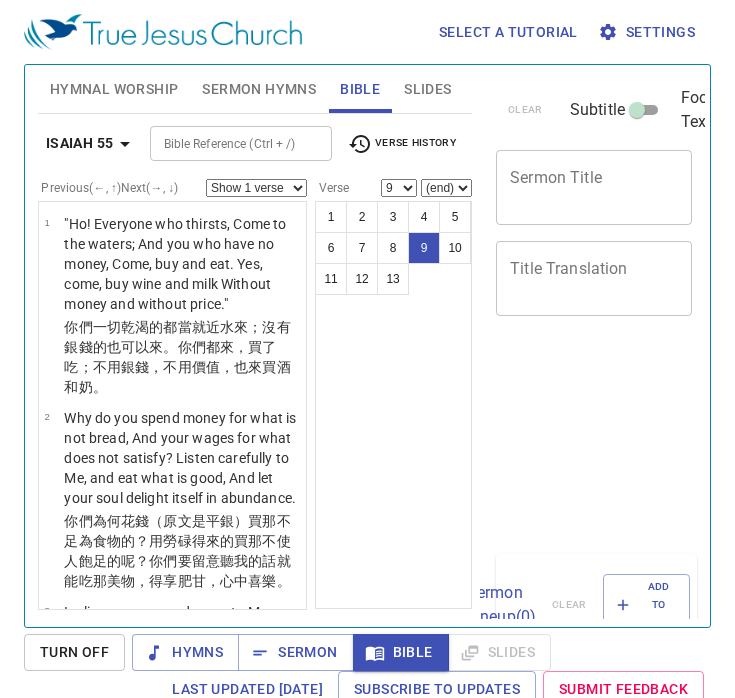 select on "9" 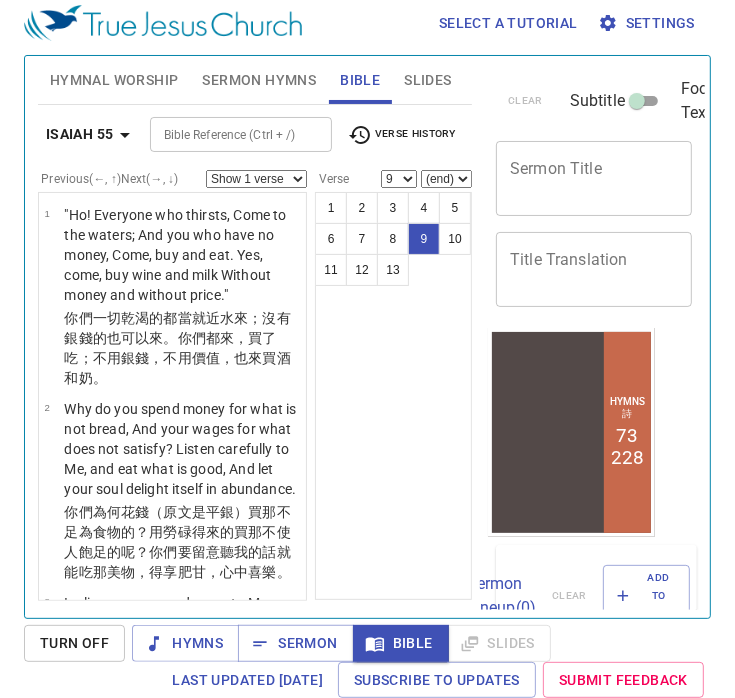 scroll, scrollTop: 0, scrollLeft: 0, axis: both 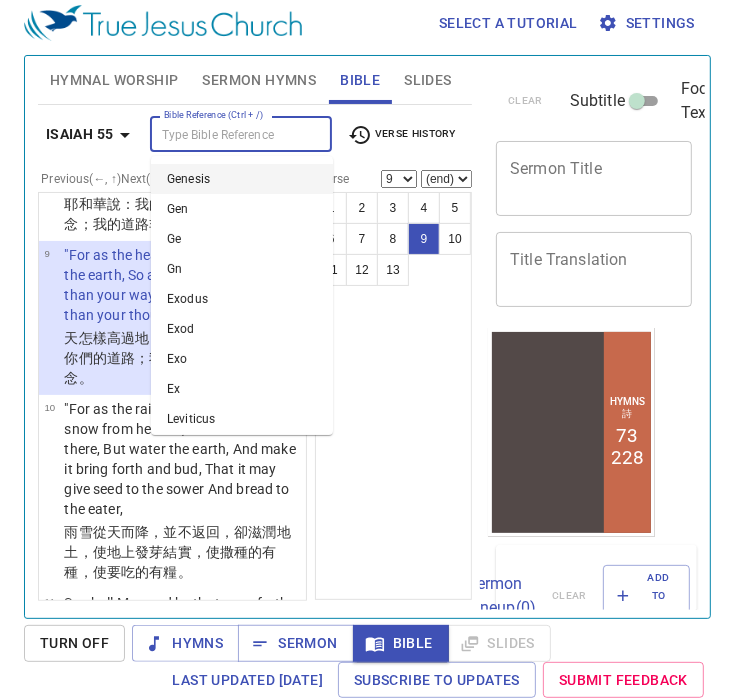 click on "Bible Reference (Ctrl + /)" at bounding box center [224, 134] 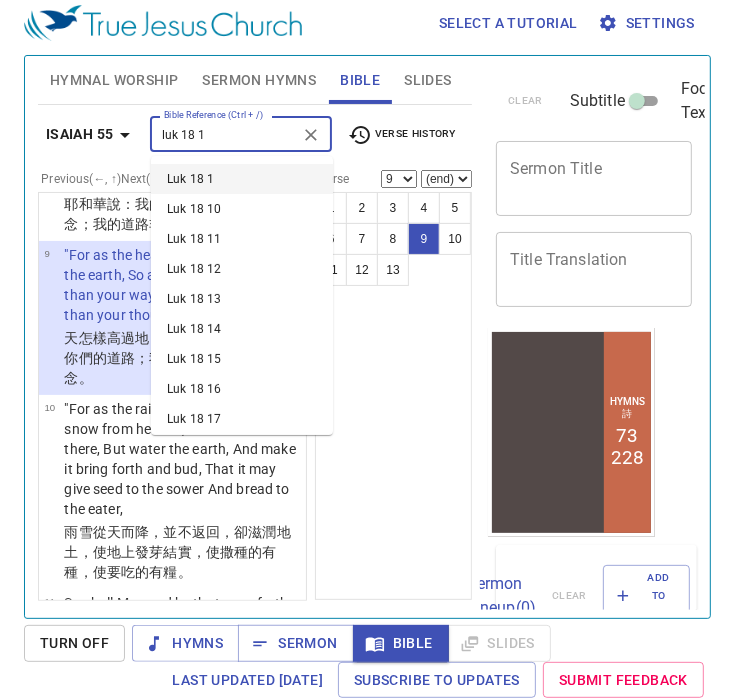 type on "luk 18 1" 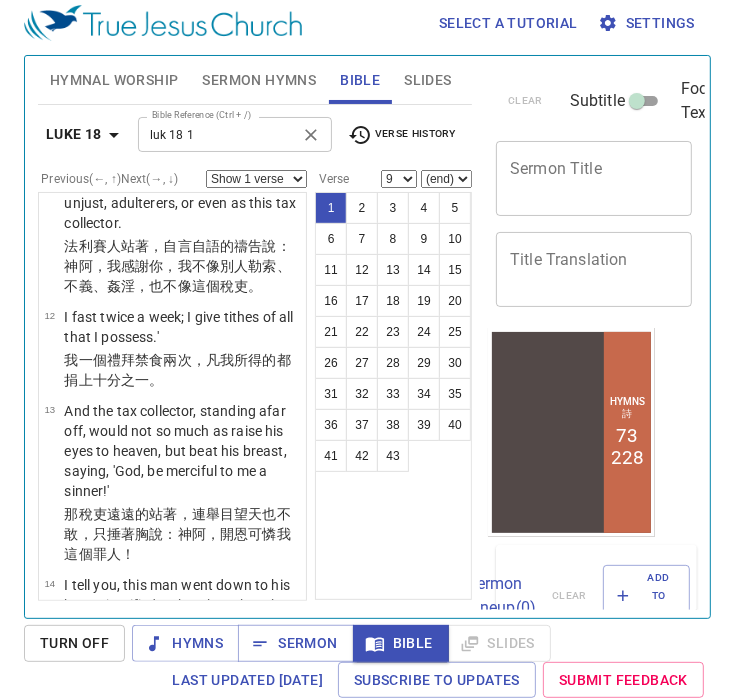 type 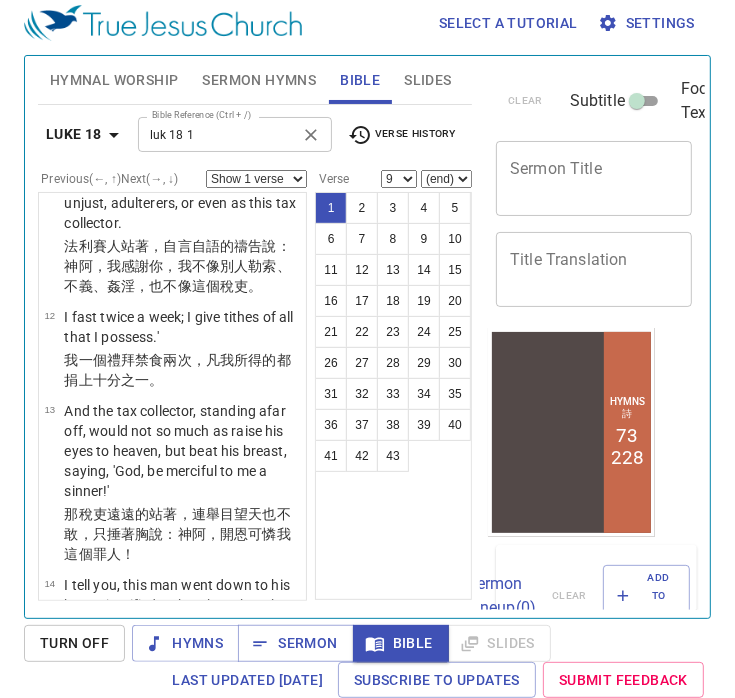 select on "1" 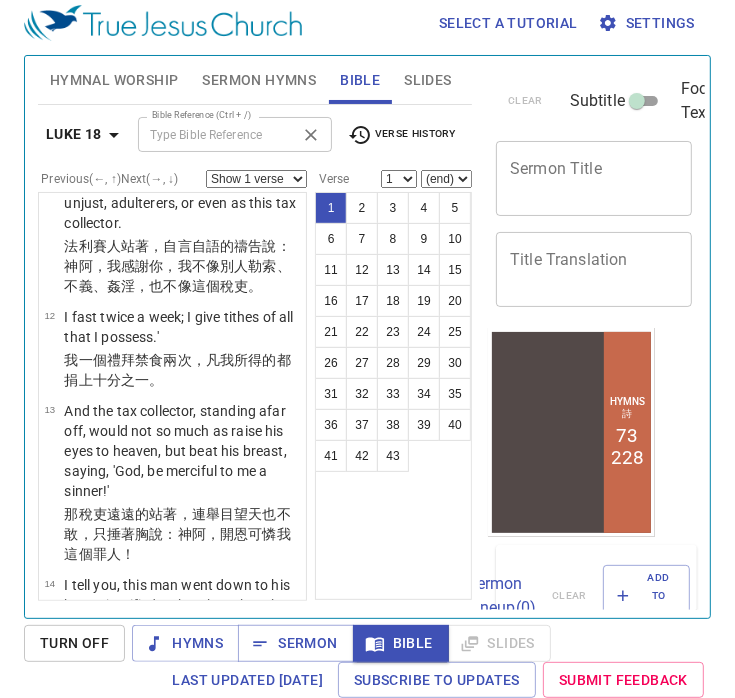 scroll, scrollTop: 0, scrollLeft: 0, axis: both 